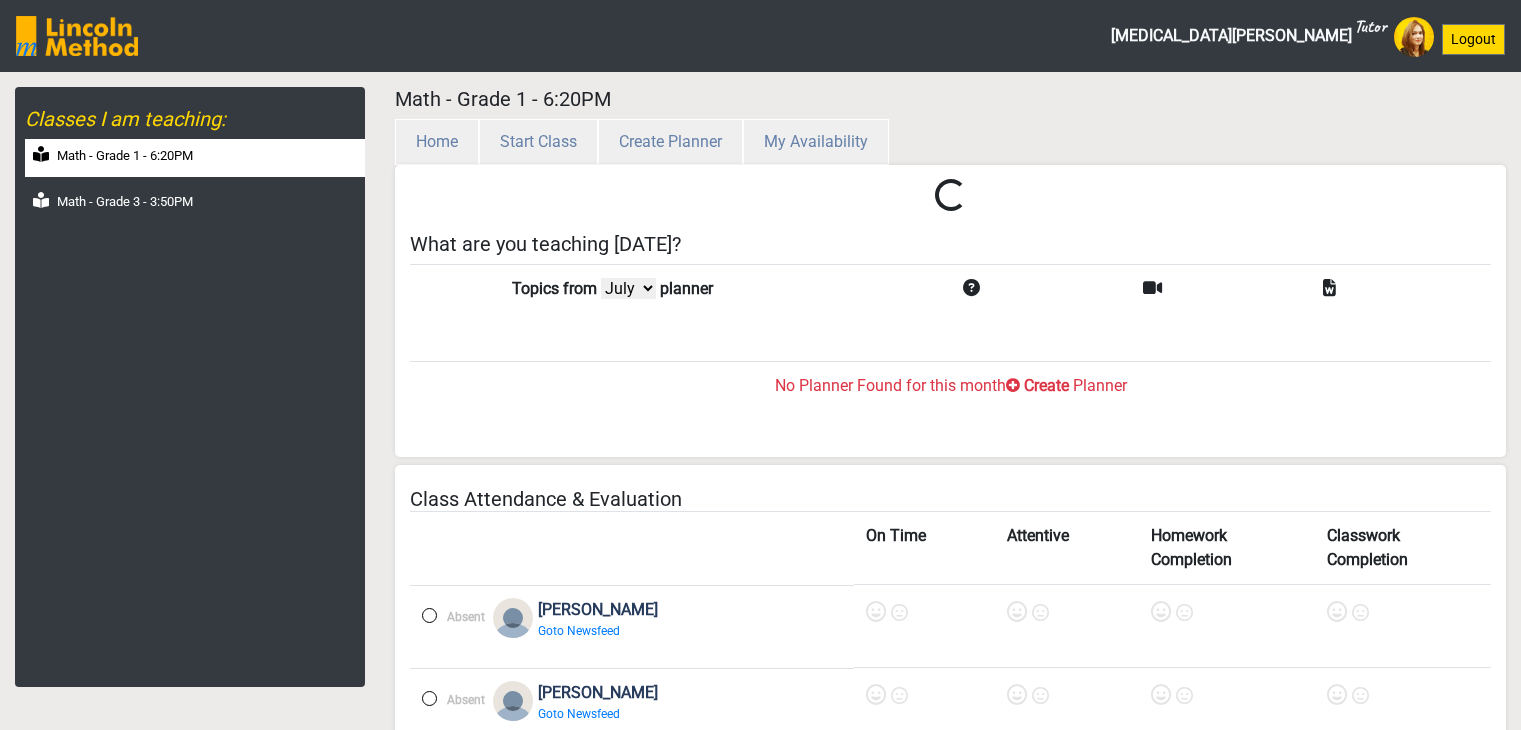 select on "month" 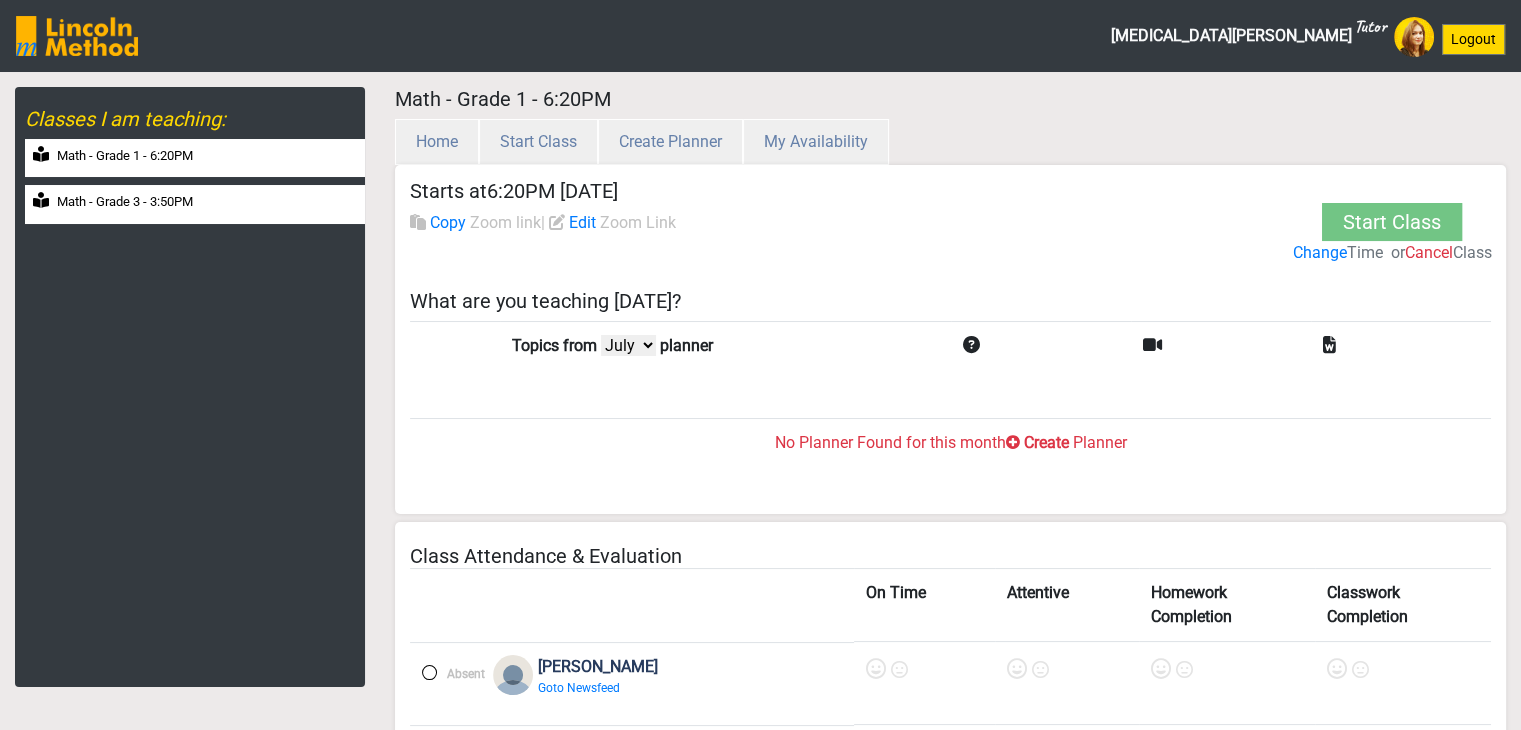 click on "Math - Grade 3 - 3:50PM" at bounding box center (125, 202) 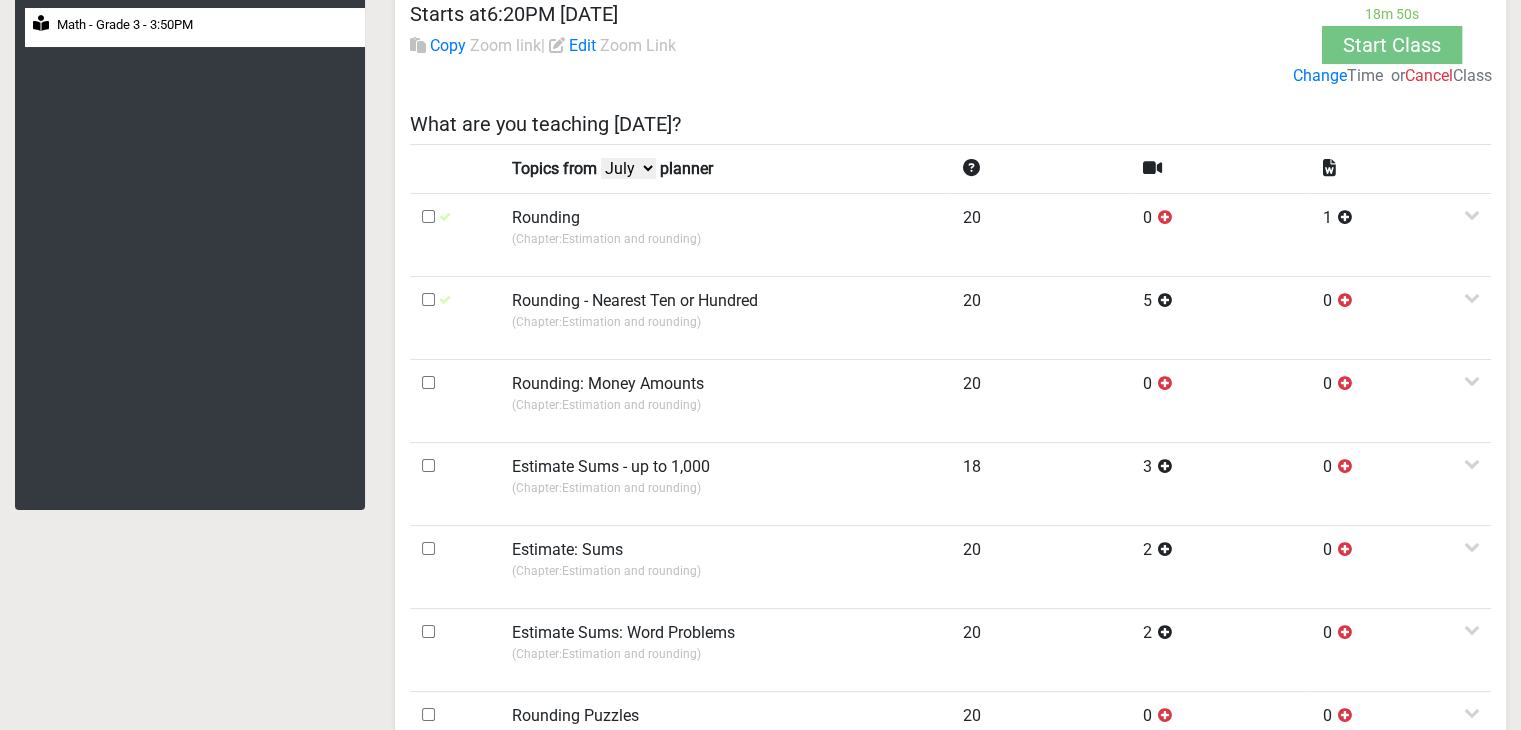 scroll, scrollTop: 200, scrollLeft: 0, axis: vertical 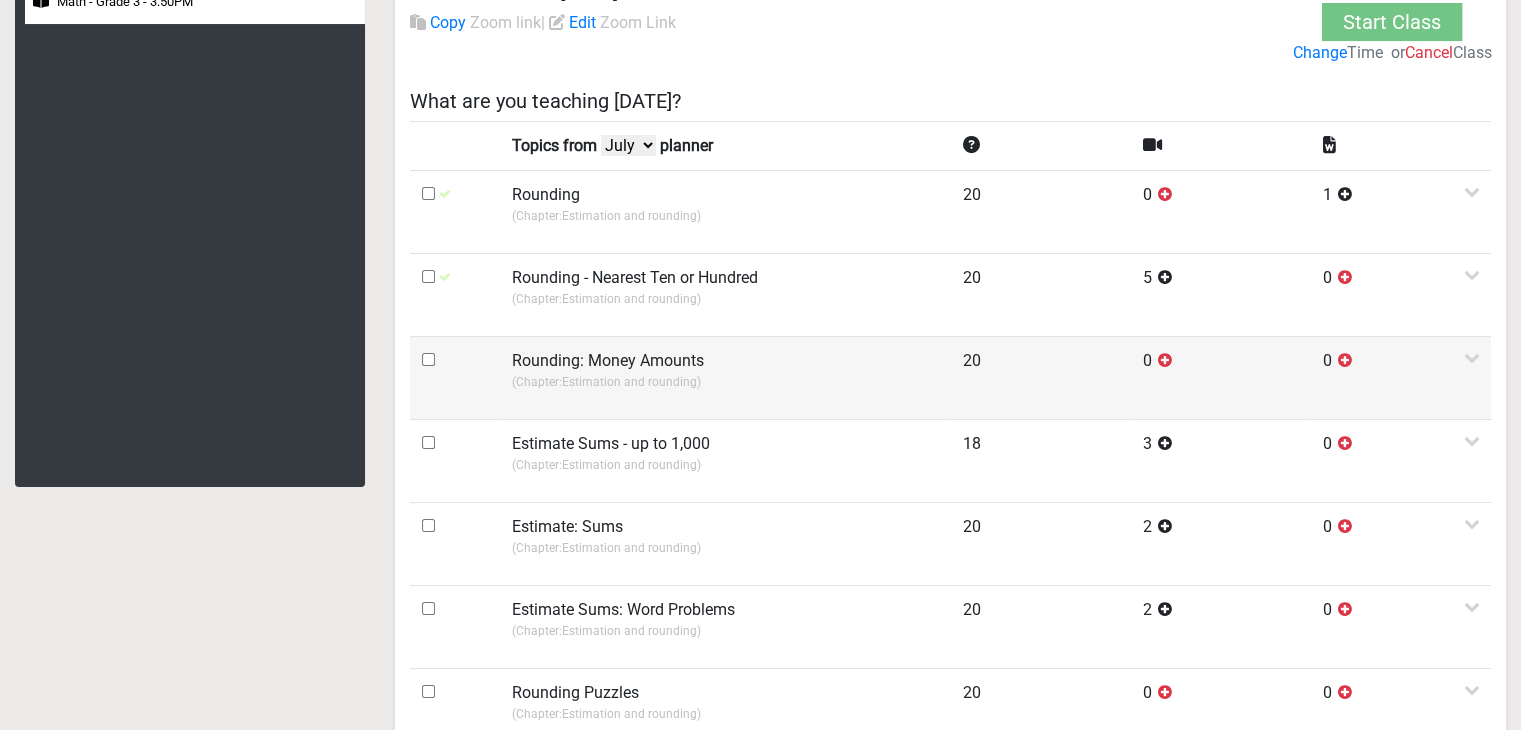 click on "(Chapter:  Estimation and rounding )" at bounding box center (725, 382) 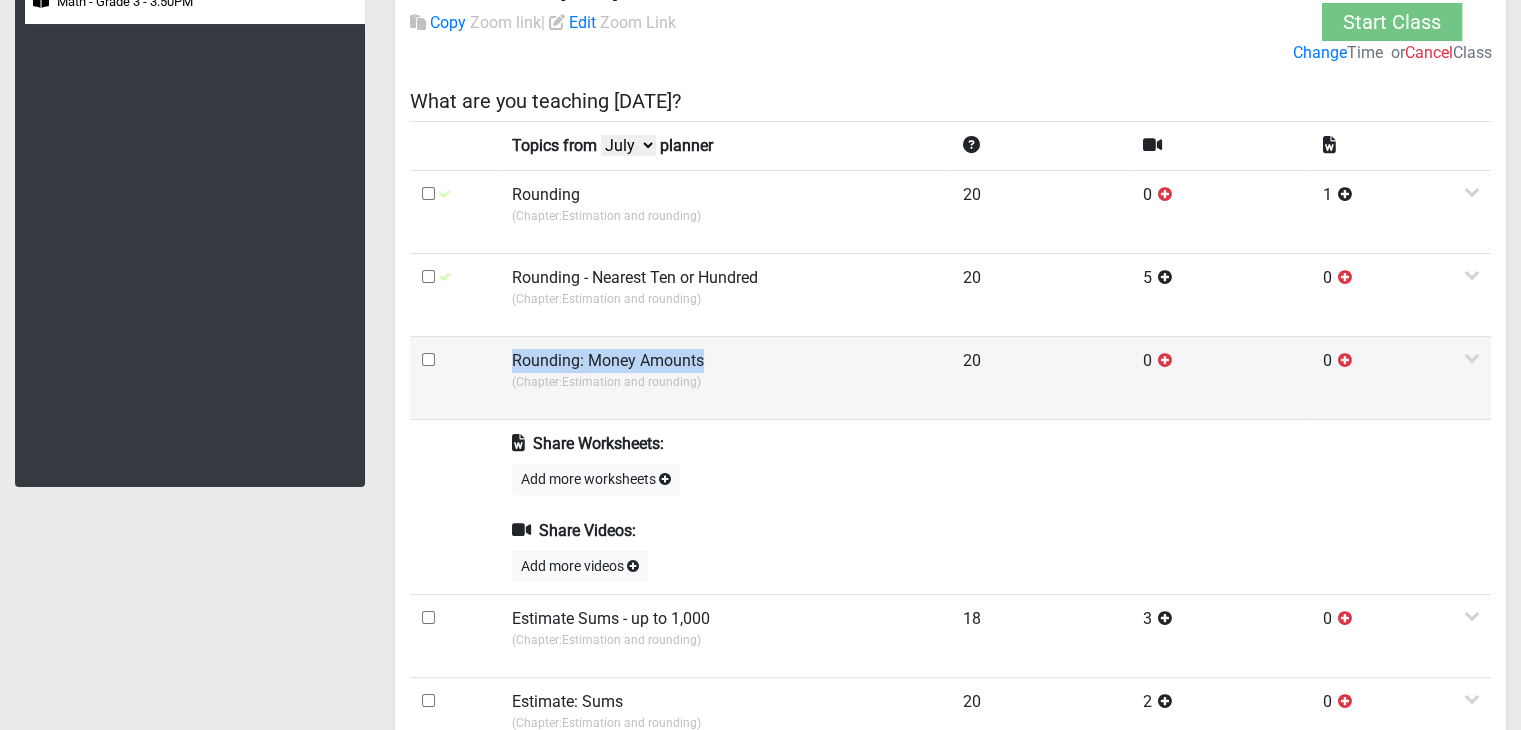 drag, startPoint x: 510, startPoint y: 354, endPoint x: 707, endPoint y: 365, distance: 197.30687 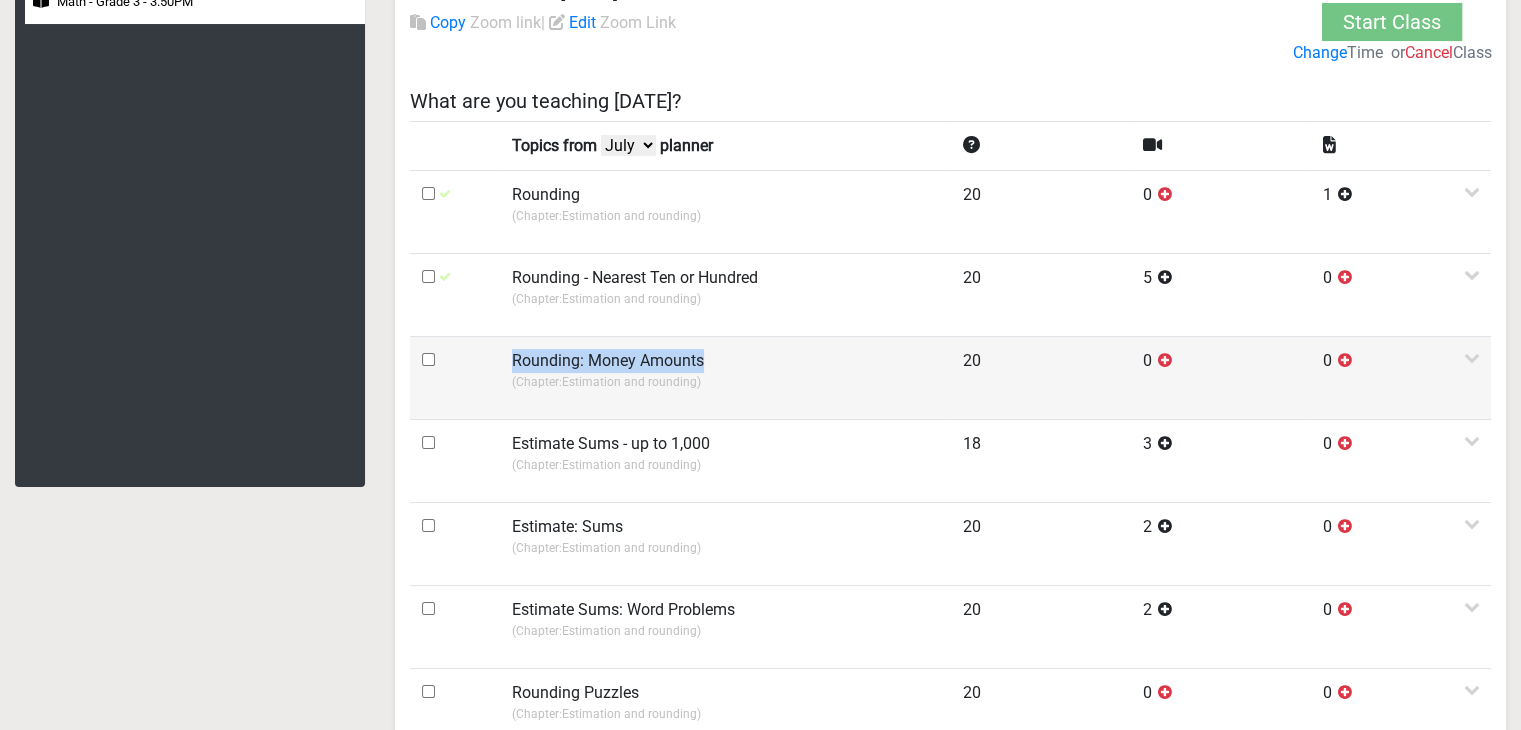 copy on "Rounding: Money Amounts" 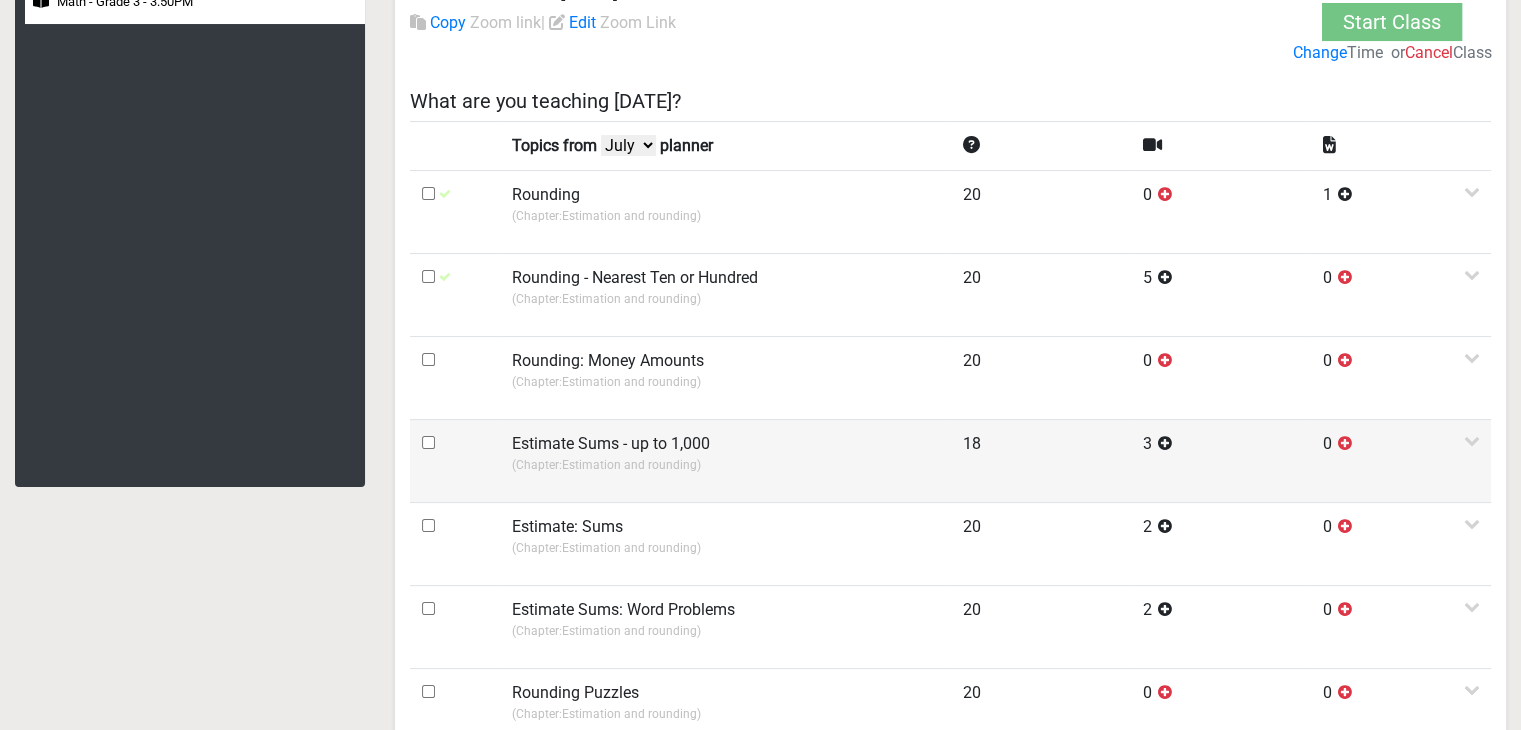 click on "(Chapter:  Estimation and rounding )" at bounding box center [725, 465] 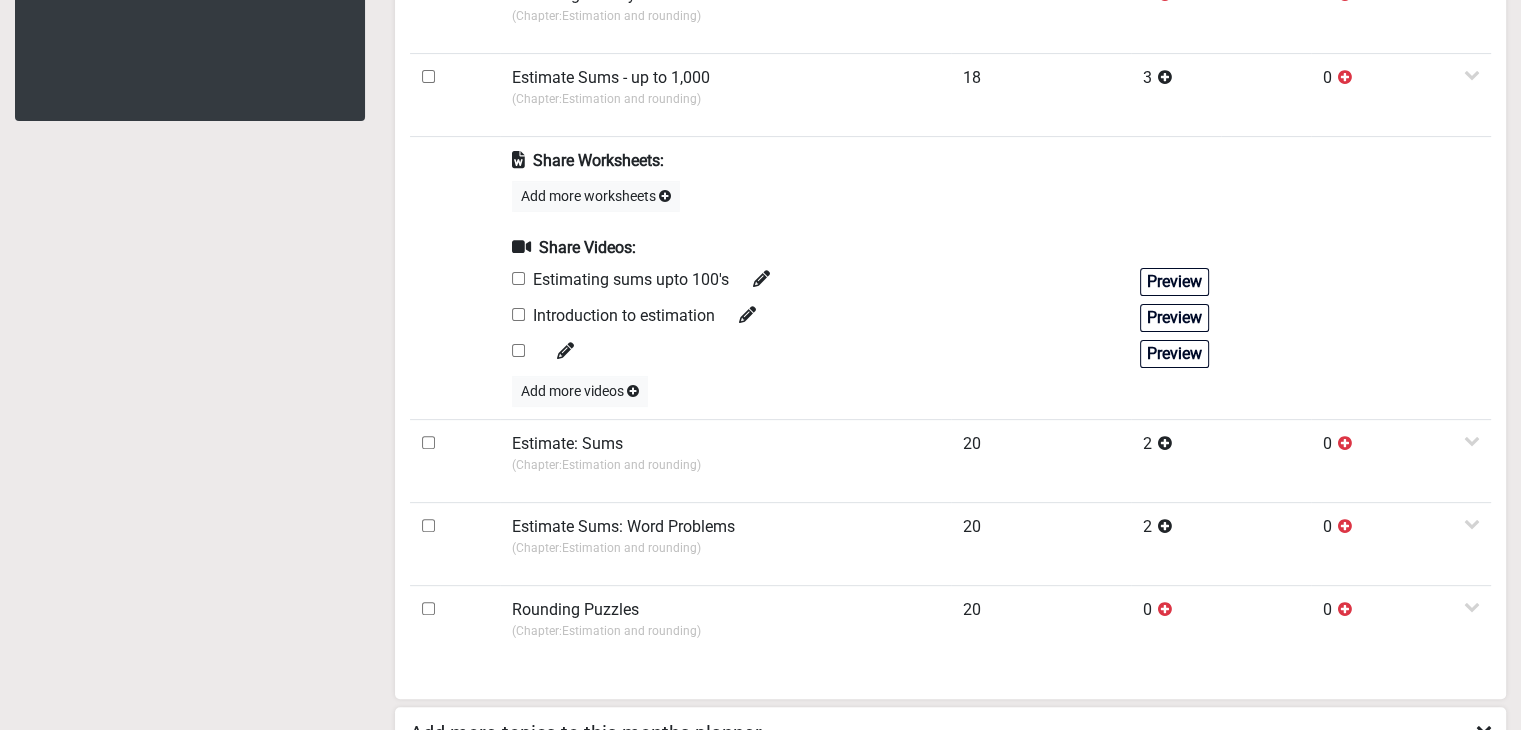 scroll, scrollTop: 600, scrollLeft: 0, axis: vertical 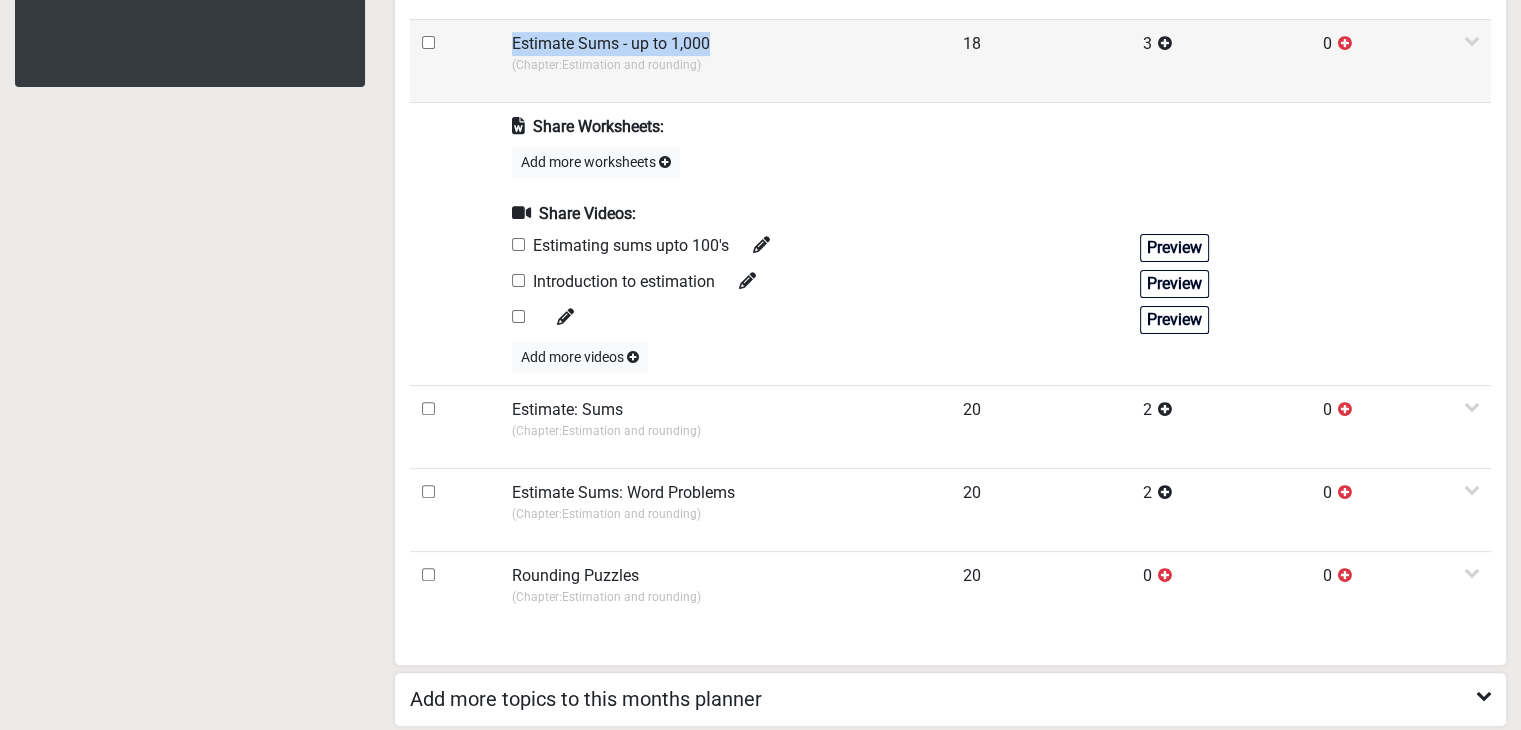 drag, startPoint x: 512, startPoint y: 35, endPoint x: 710, endPoint y: 49, distance: 198.49434 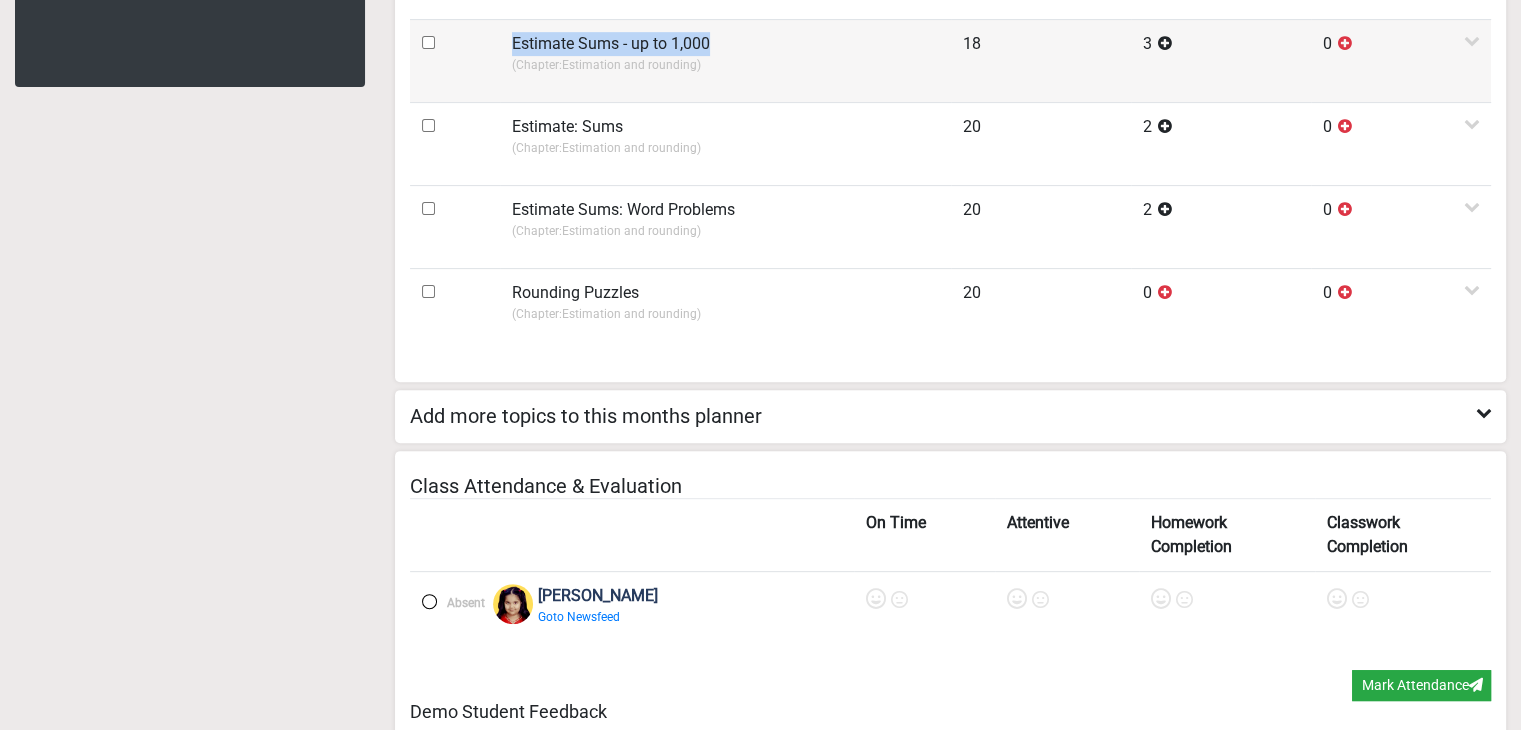 copy on "Estimate Sums - up to 1,000" 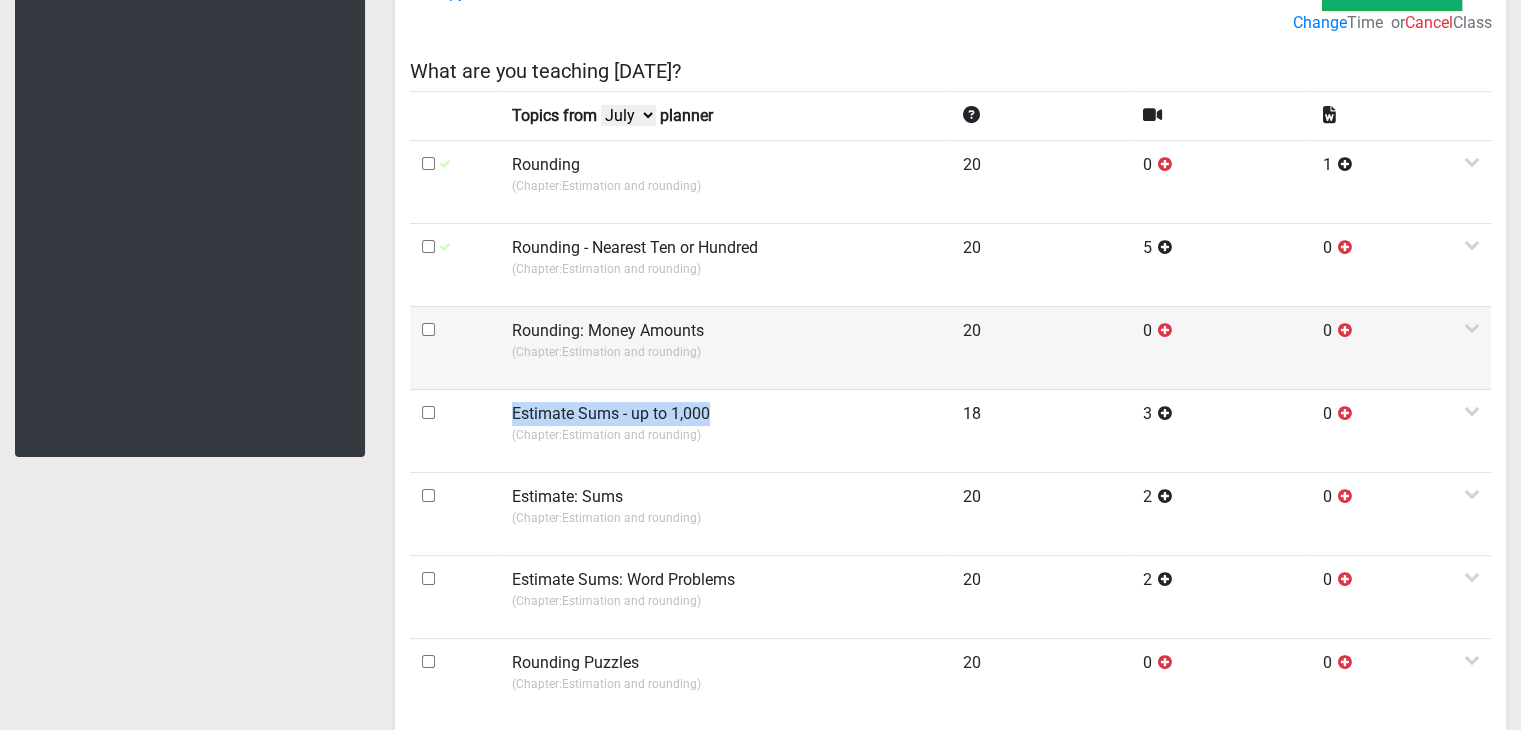 scroll, scrollTop: 200, scrollLeft: 0, axis: vertical 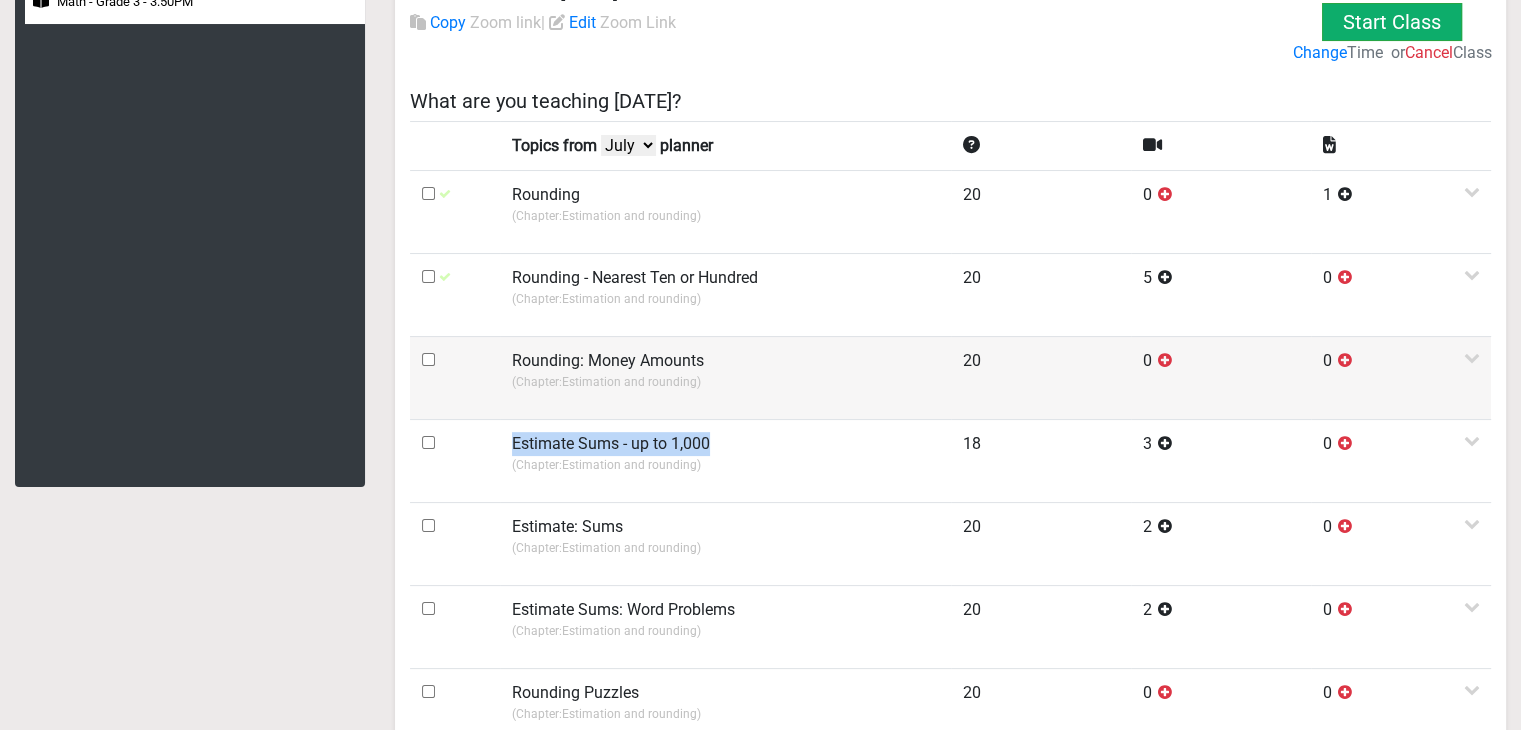 click at bounding box center [428, 359] 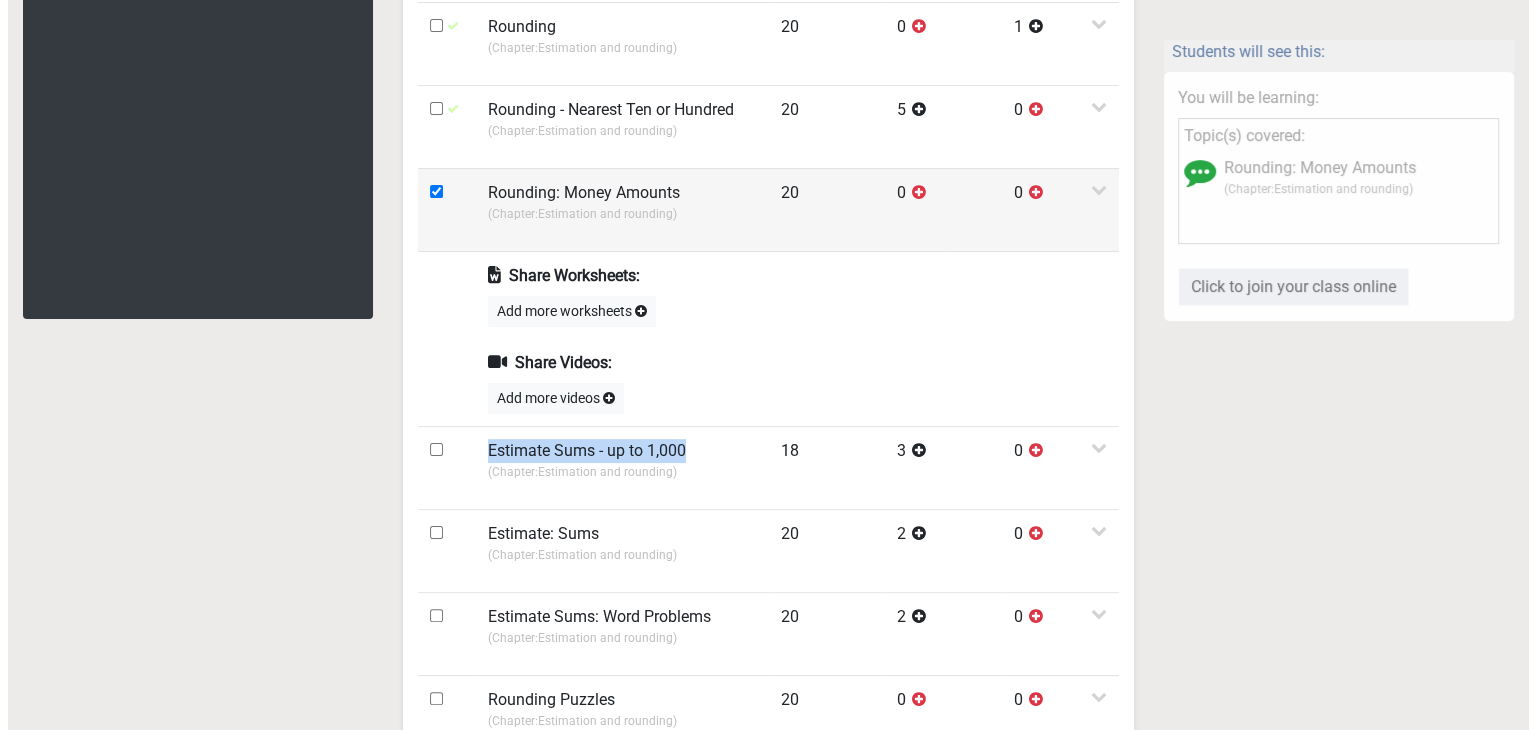 scroll, scrollTop: 400, scrollLeft: 0, axis: vertical 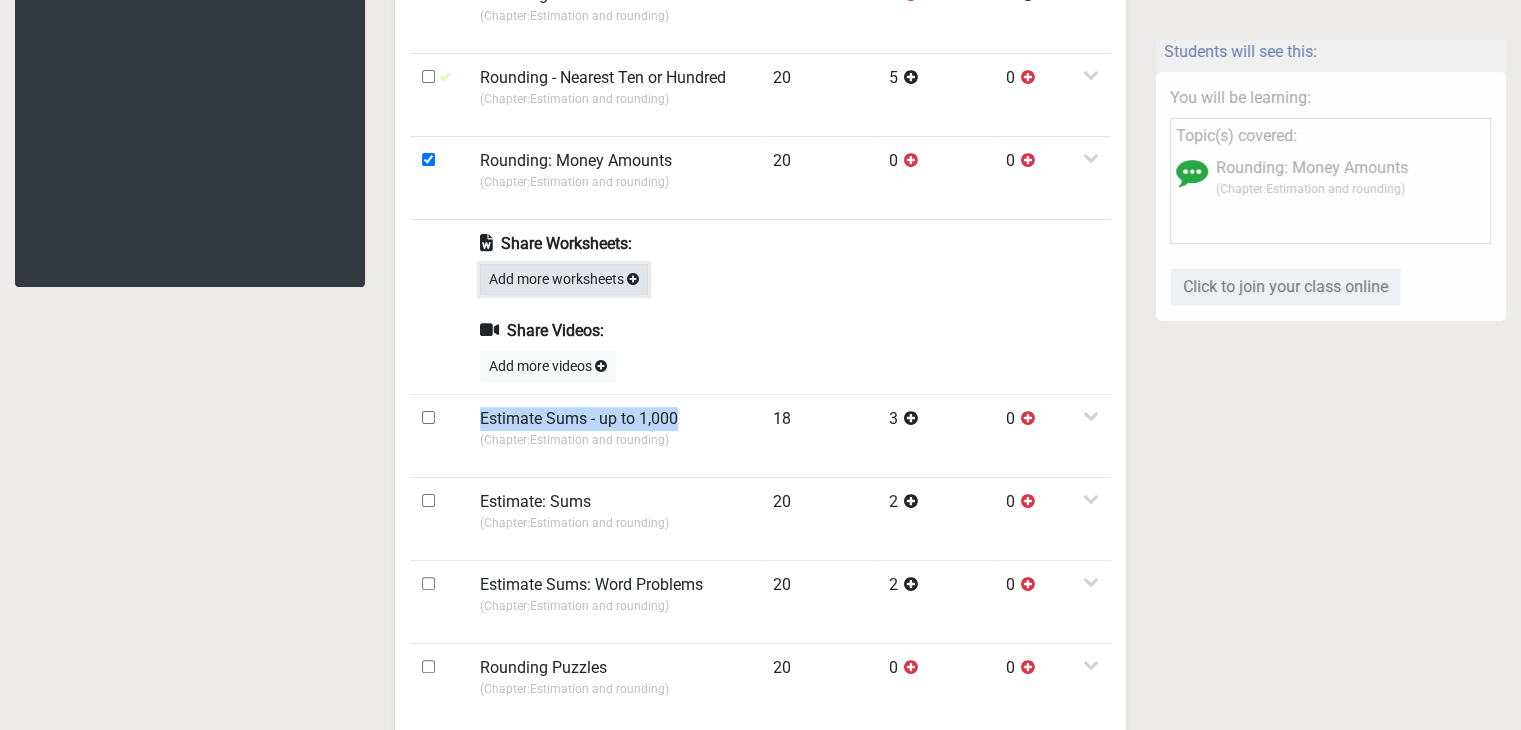 click on "Add more worksheets" at bounding box center (564, 279) 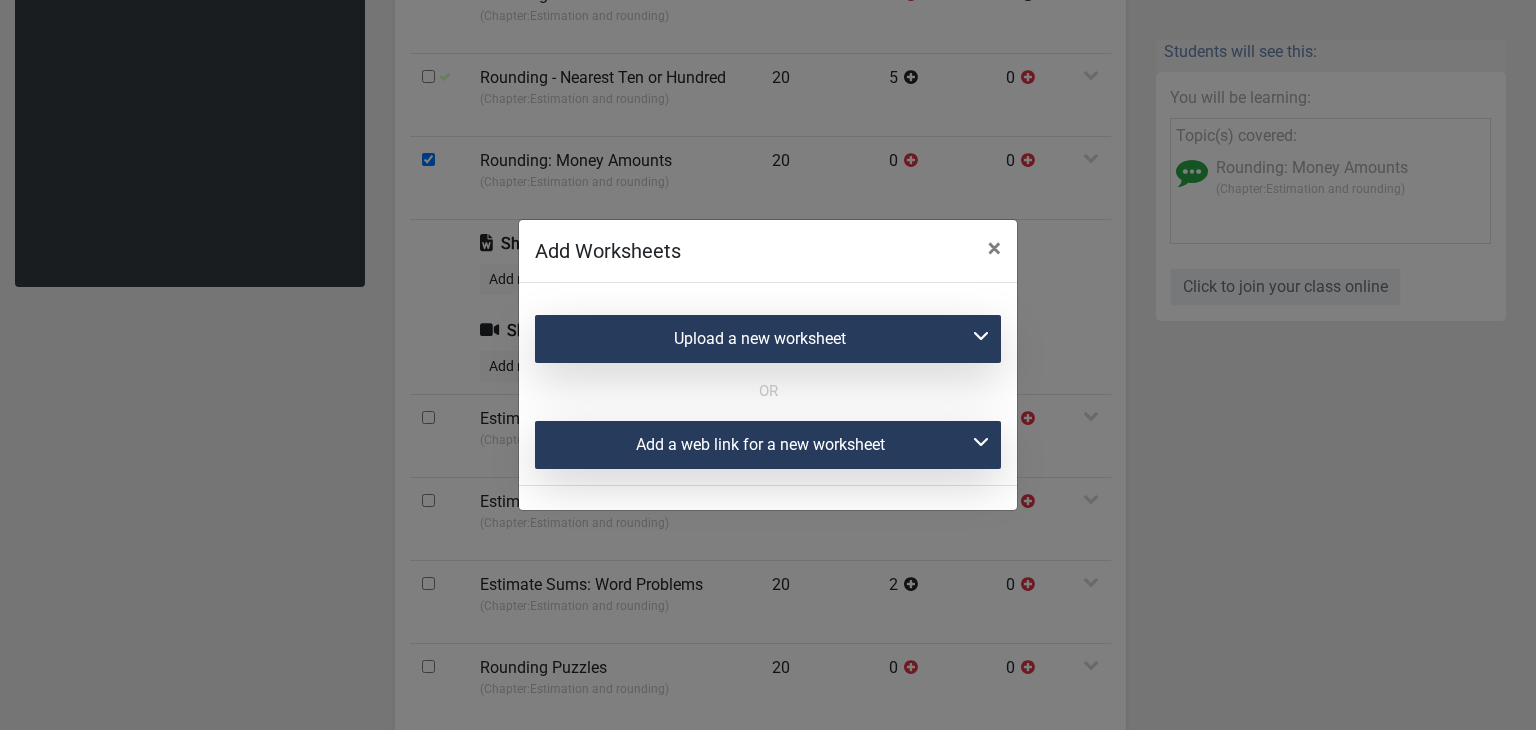click on "Add a web link for a new worksheet" at bounding box center (768, 445) 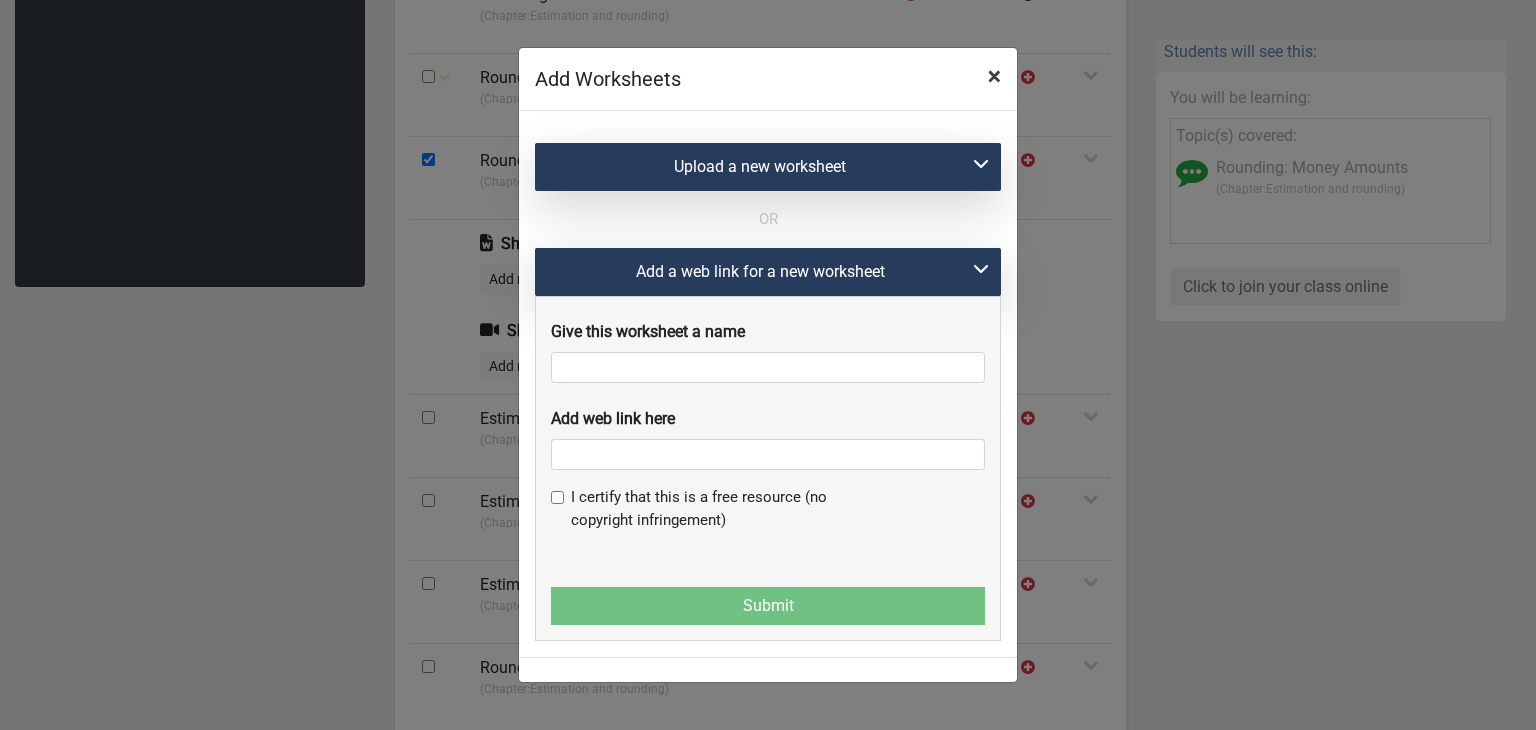 click on "×" at bounding box center [994, 76] 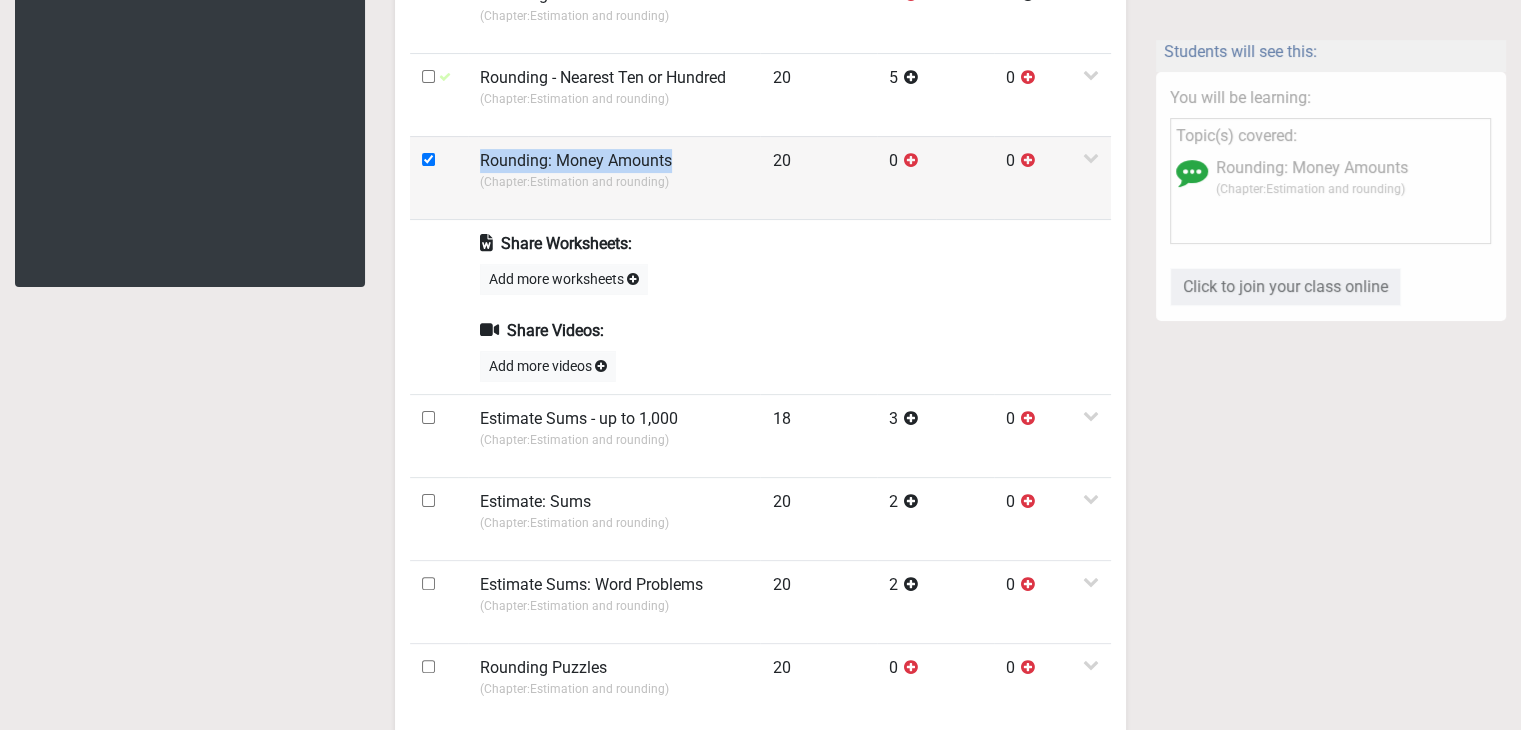 drag, startPoint x: 478, startPoint y: 165, endPoint x: 686, endPoint y: 165, distance: 208 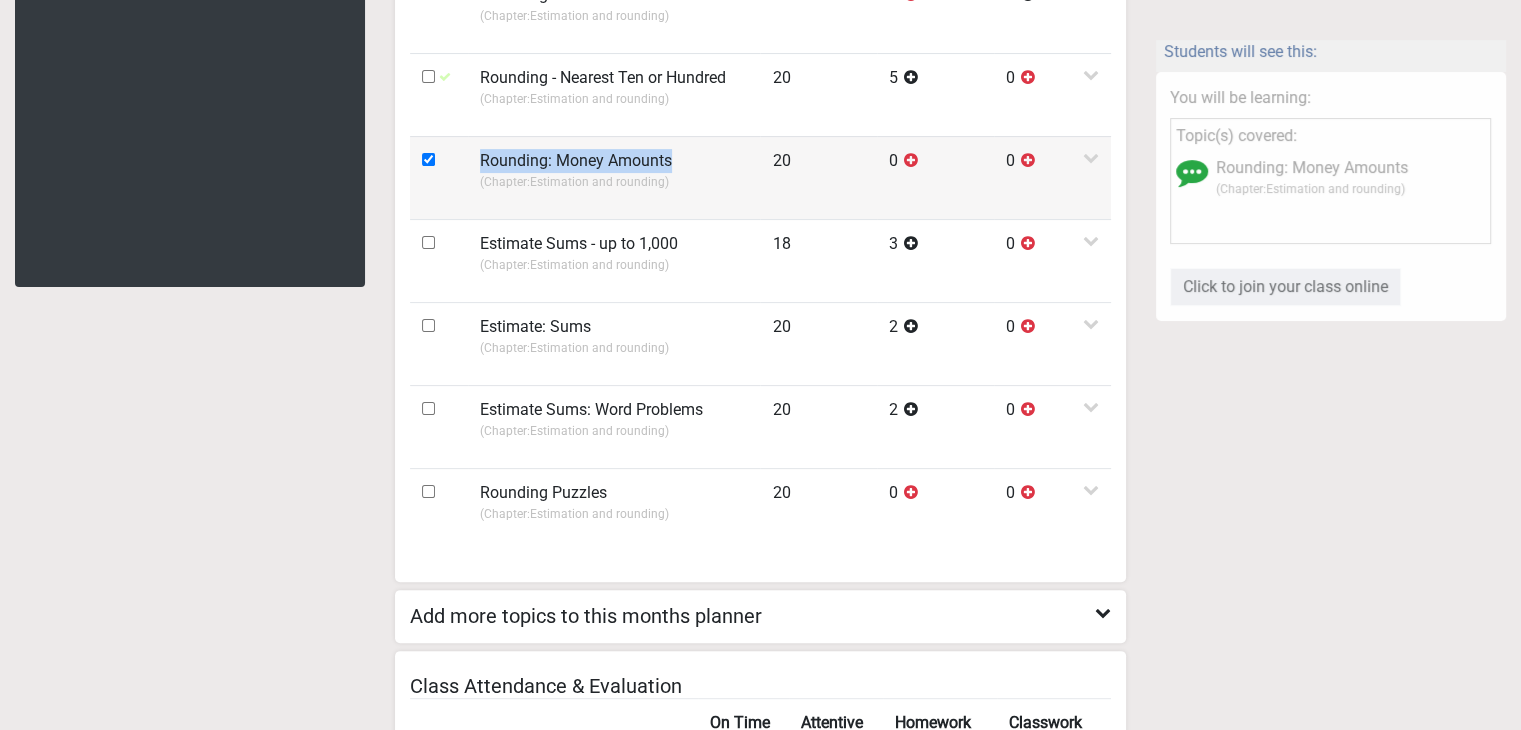 copy on "Rounding: Money Amounts" 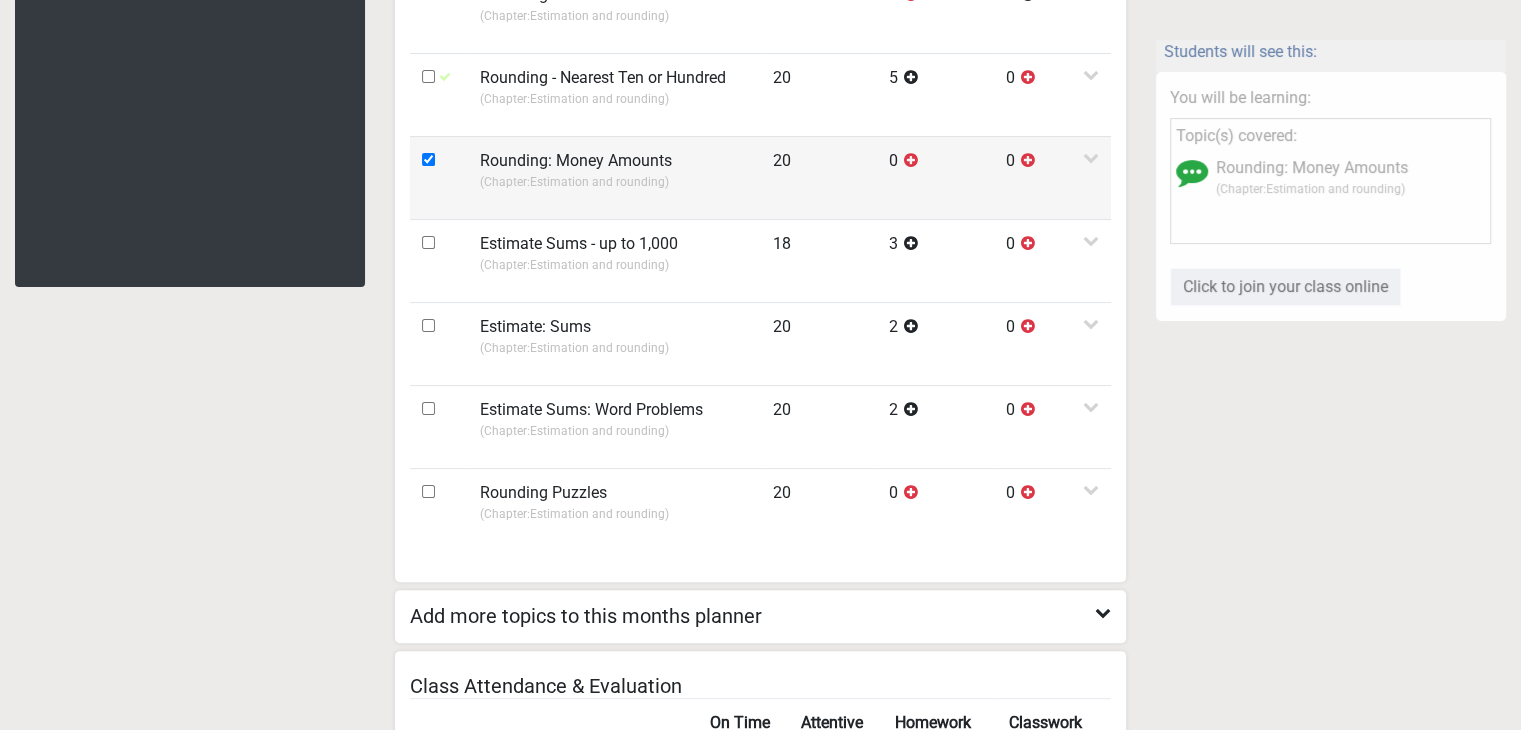 click on "(Chapter:  Estimation and rounding )" at bounding box center (614, 182) 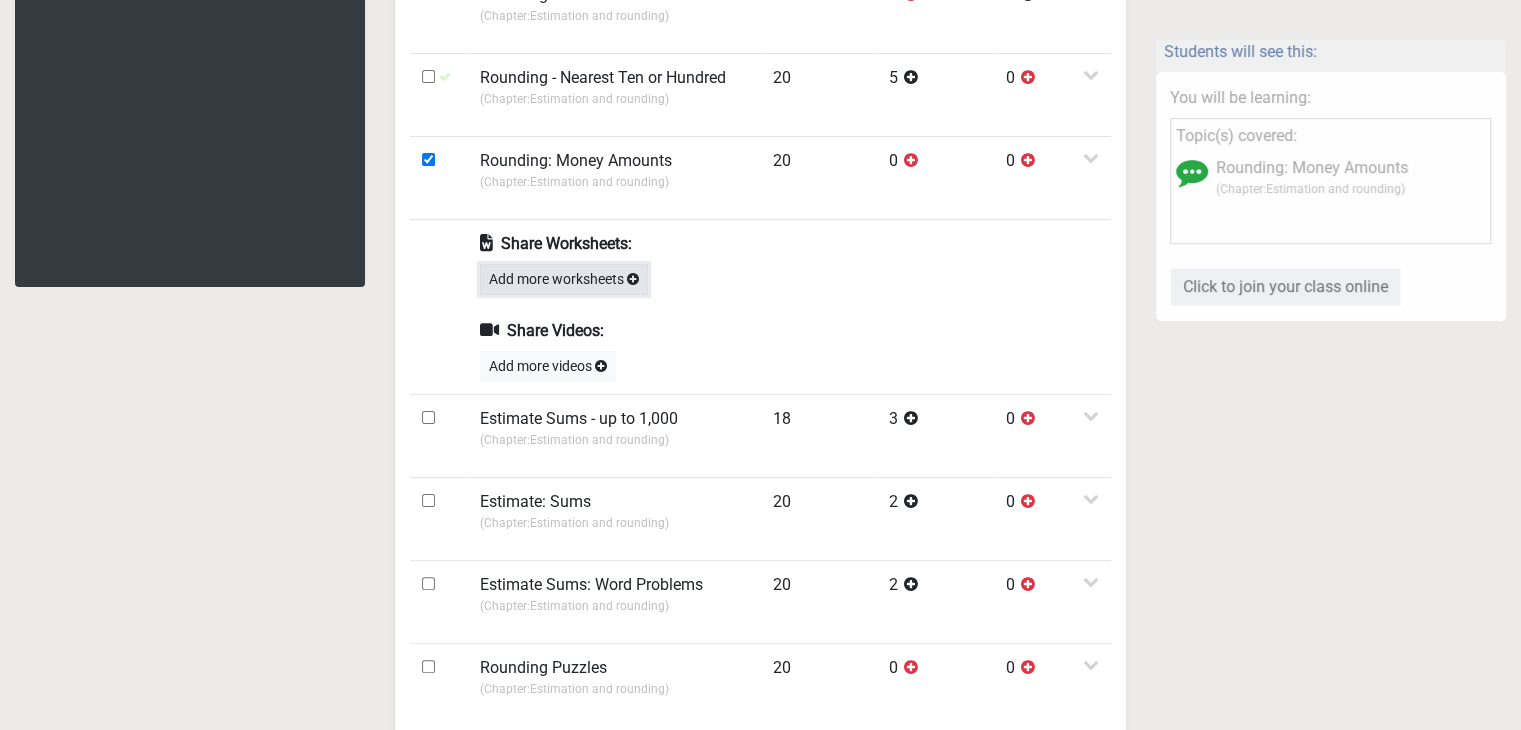 click on "Add more worksheets" at bounding box center [564, 279] 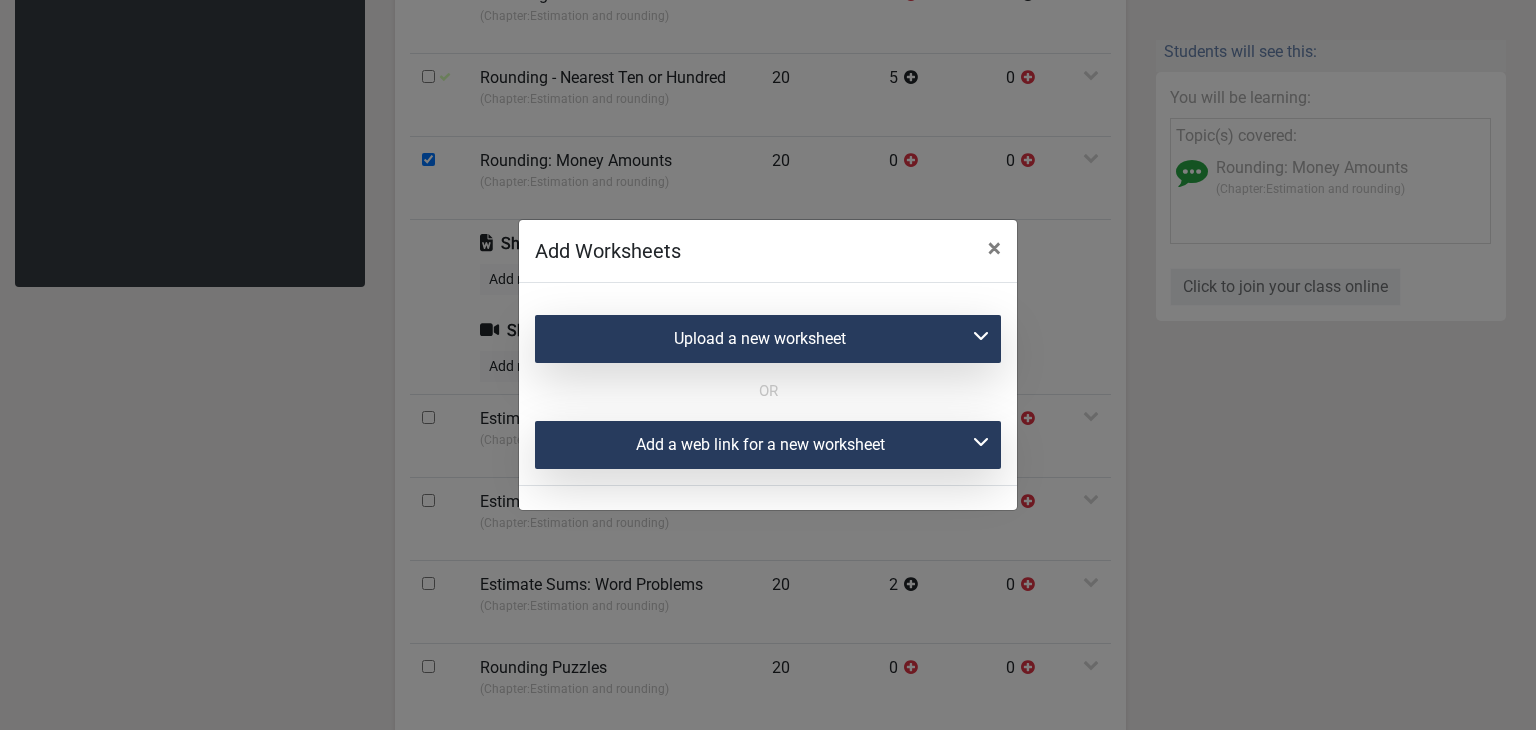 click on "Add a web link for a new worksheet" at bounding box center (768, 445) 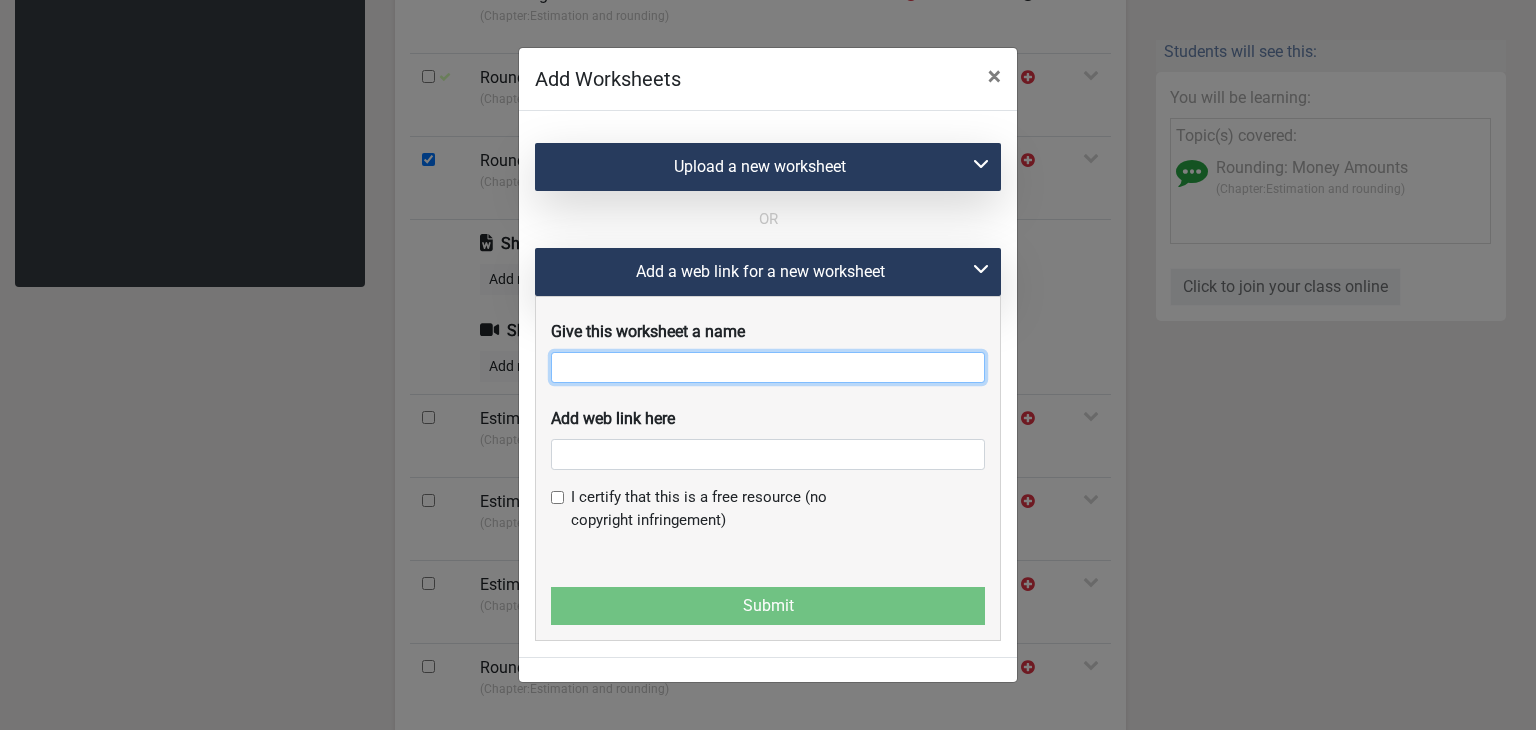 click at bounding box center (768, 367) 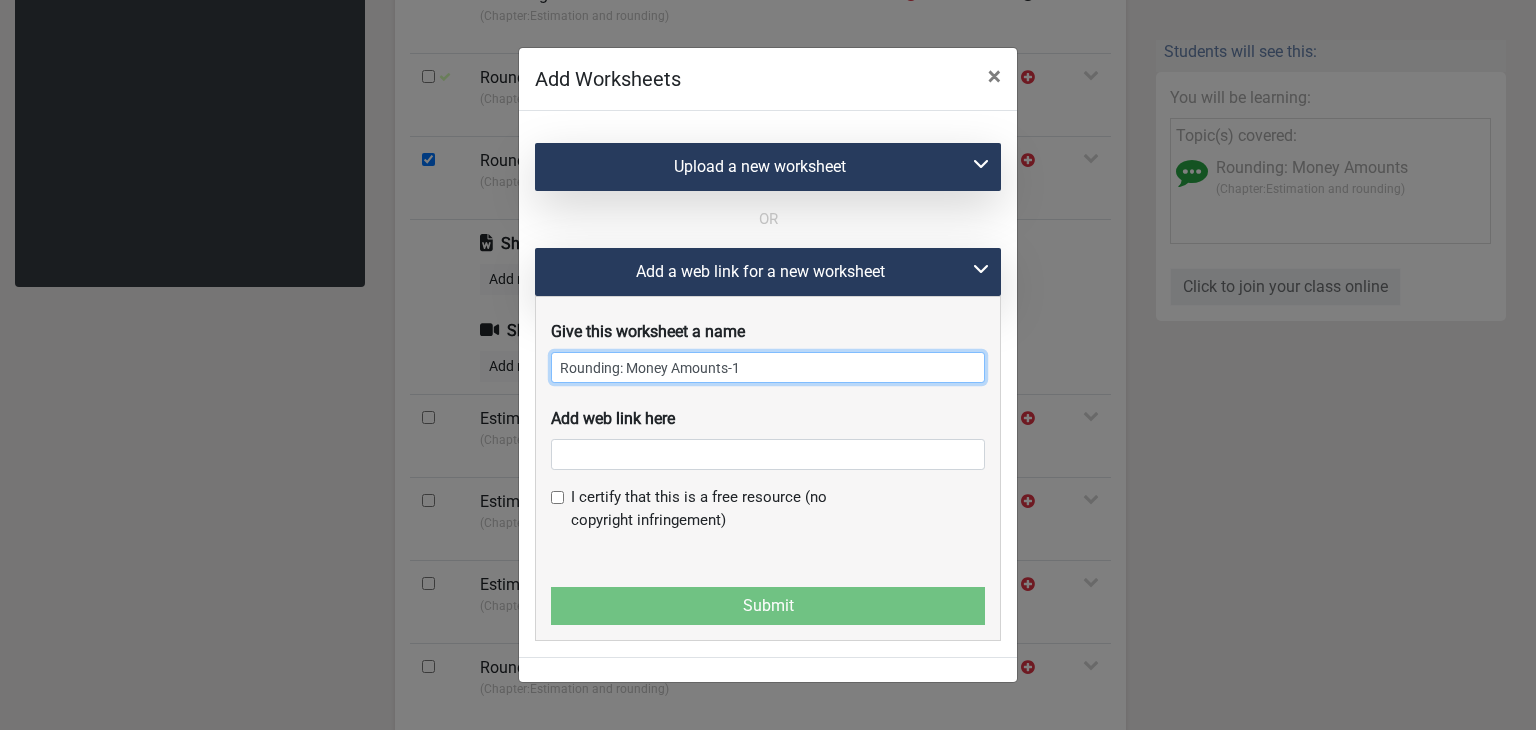 type on "Rounding: Money Amounts-1" 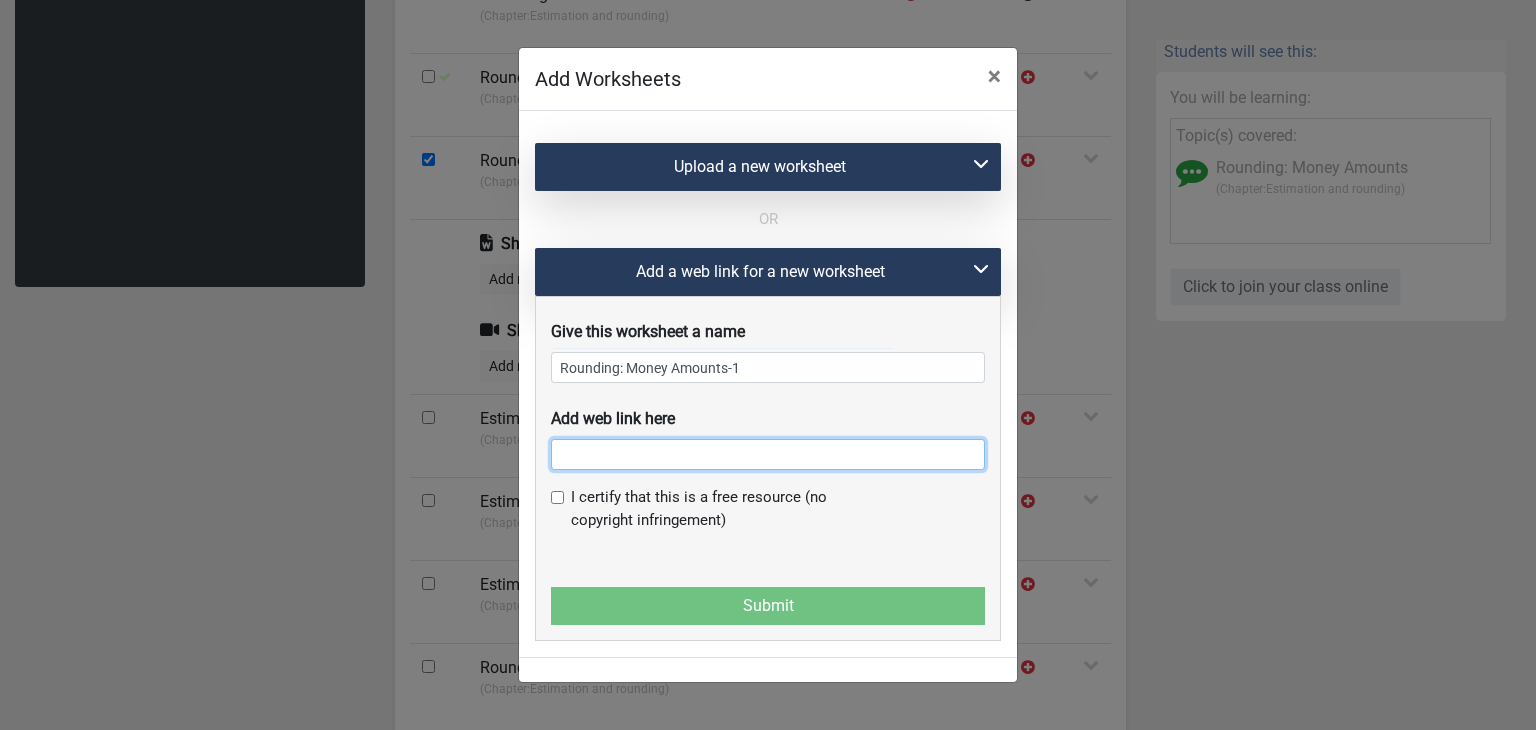 click at bounding box center [768, 454] 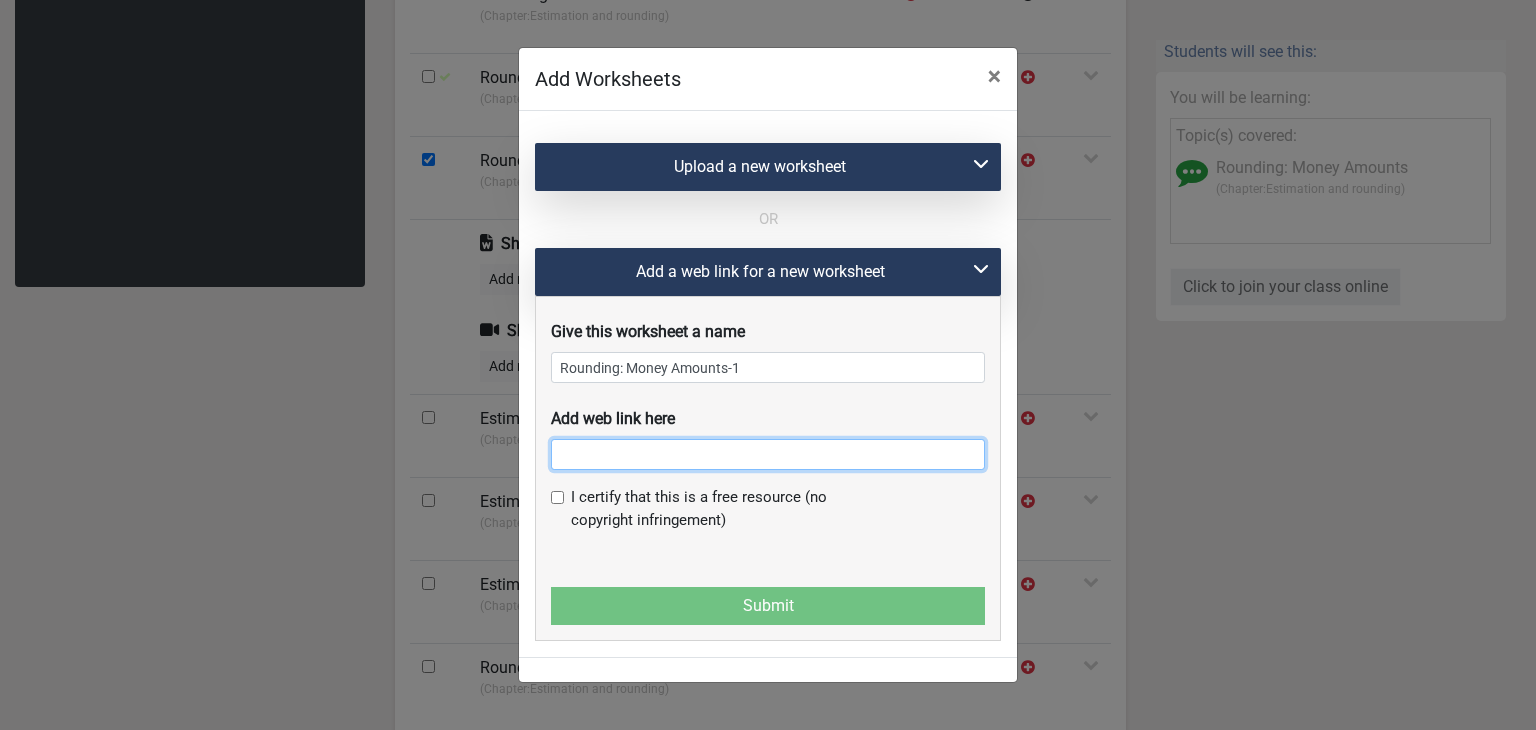 paste on "file:///C:/Users/Dell/Downloads/Rounding_Money_Grade3_No_Decimals.pdf" 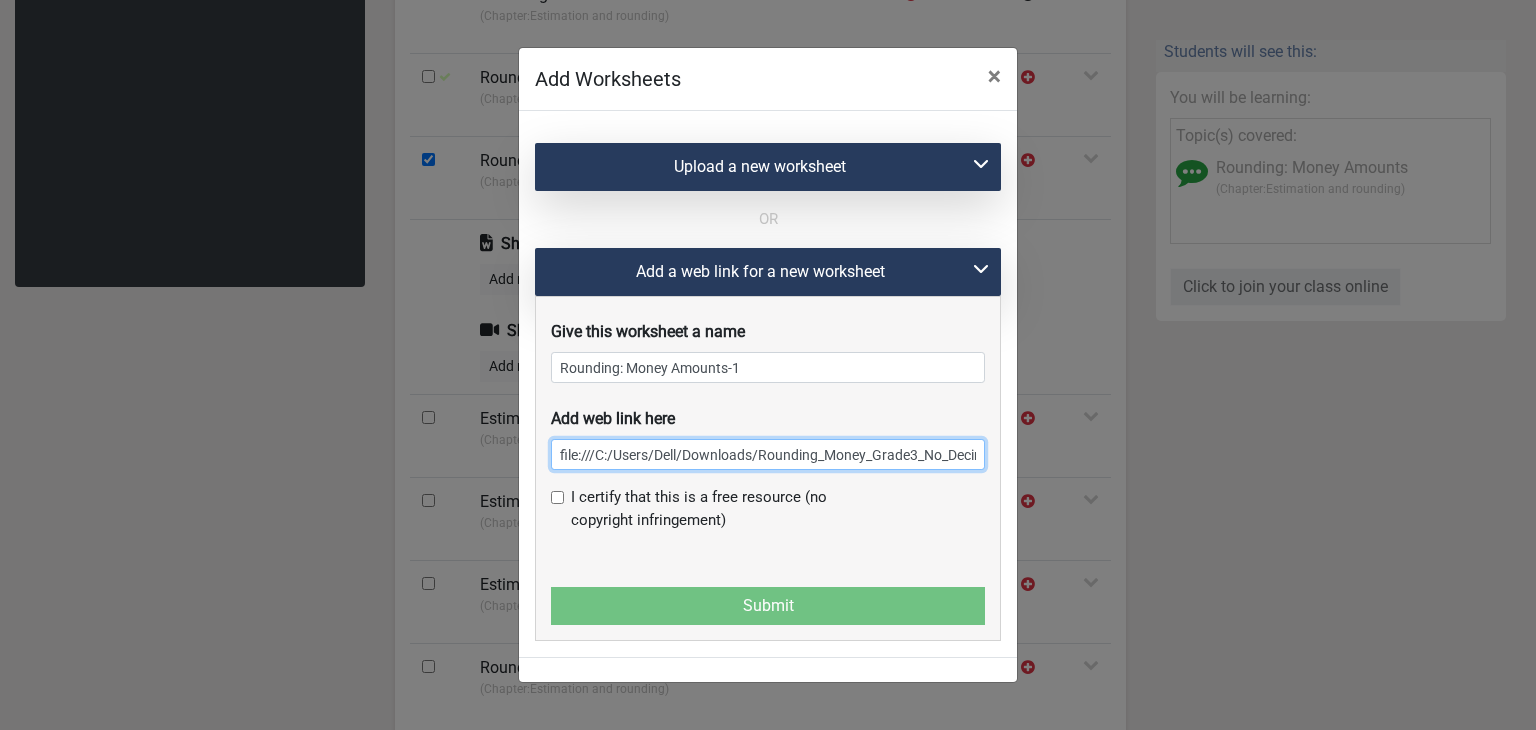 scroll, scrollTop: 0, scrollLeft: 48, axis: horizontal 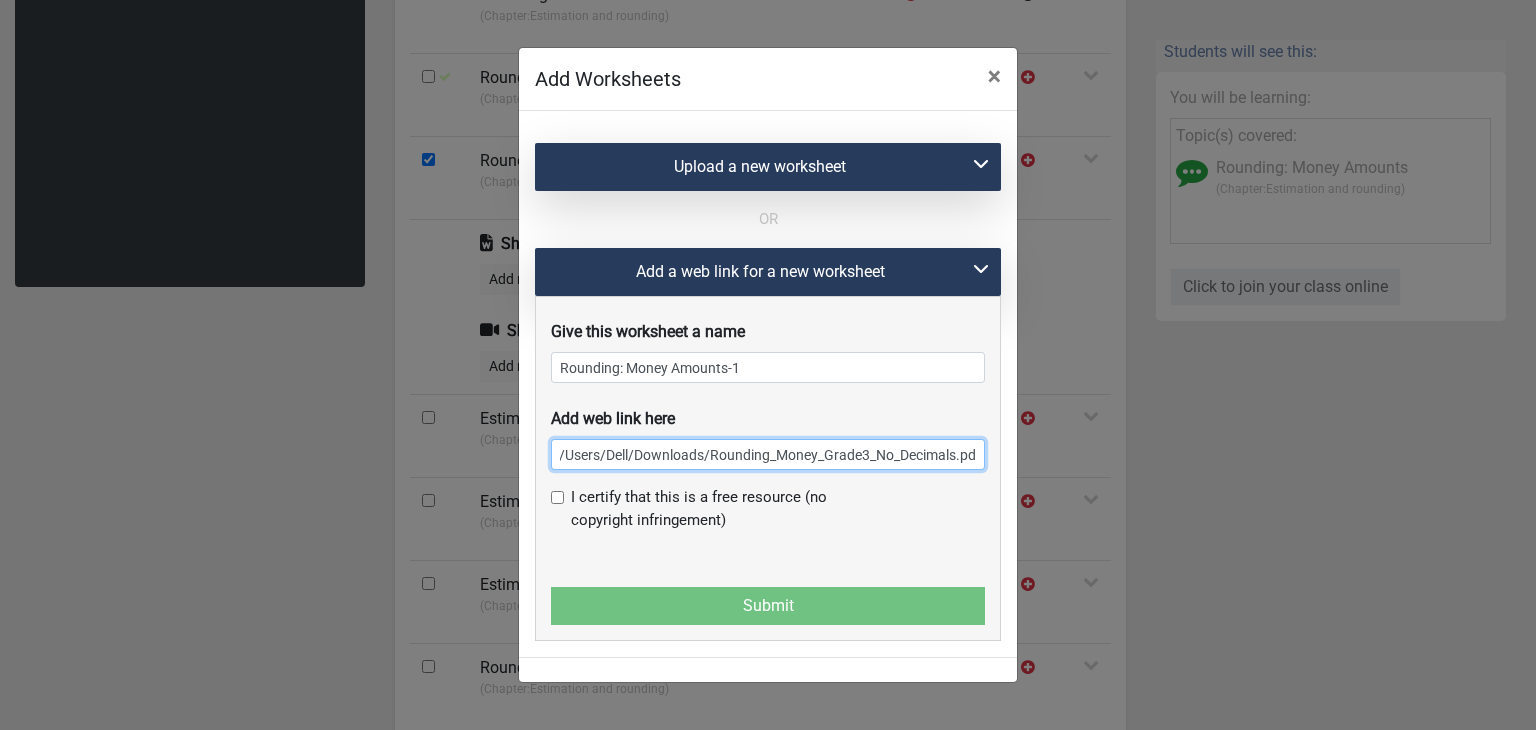 type on "file:///C:/Users/Dell/Downloads/Rounding_Money_Grade3_No_Decimals.pdf" 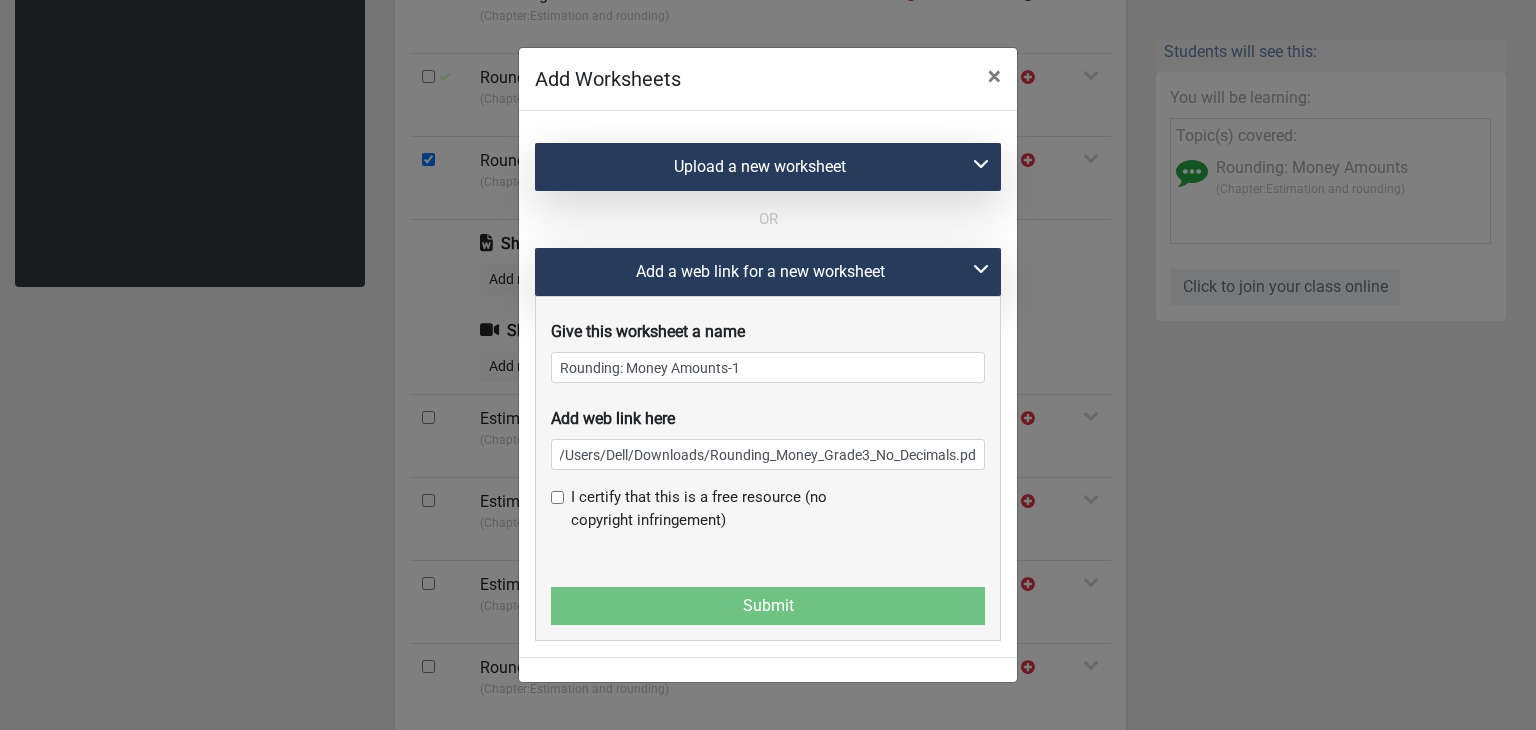 click at bounding box center [557, 497] 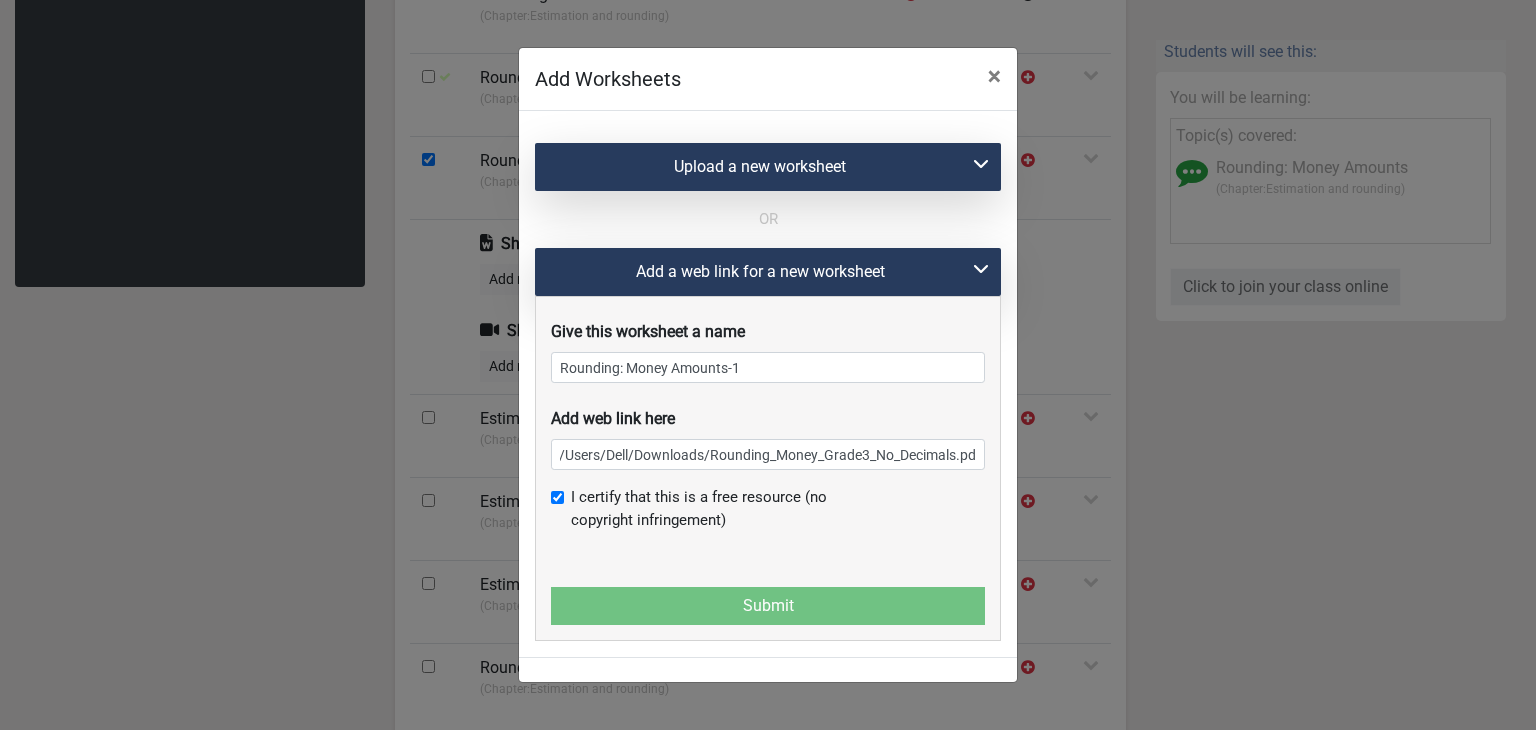 scroll, scrollTop: 0, scrollLeft: 0, axis: both 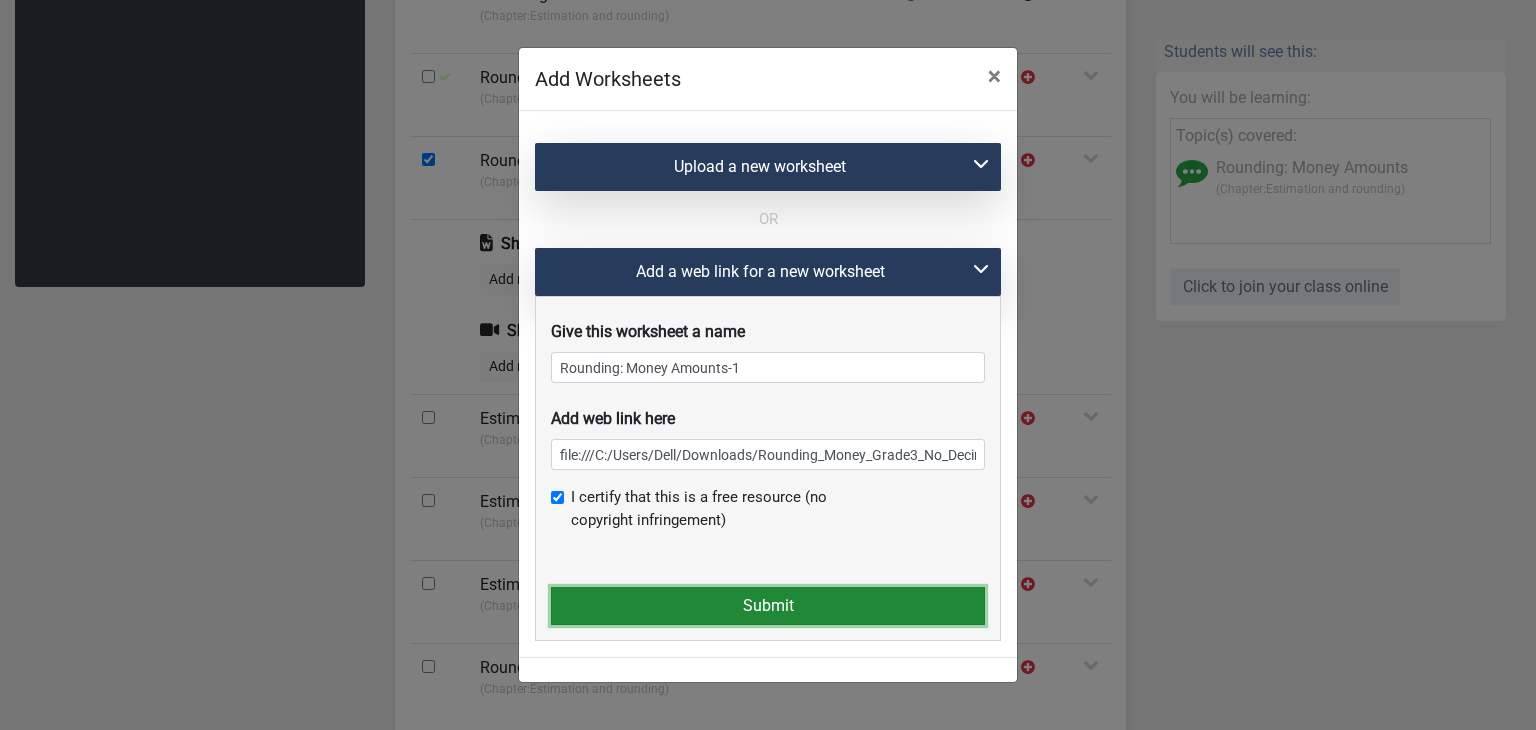 click on "Submit" at bounding box center (768, 606) 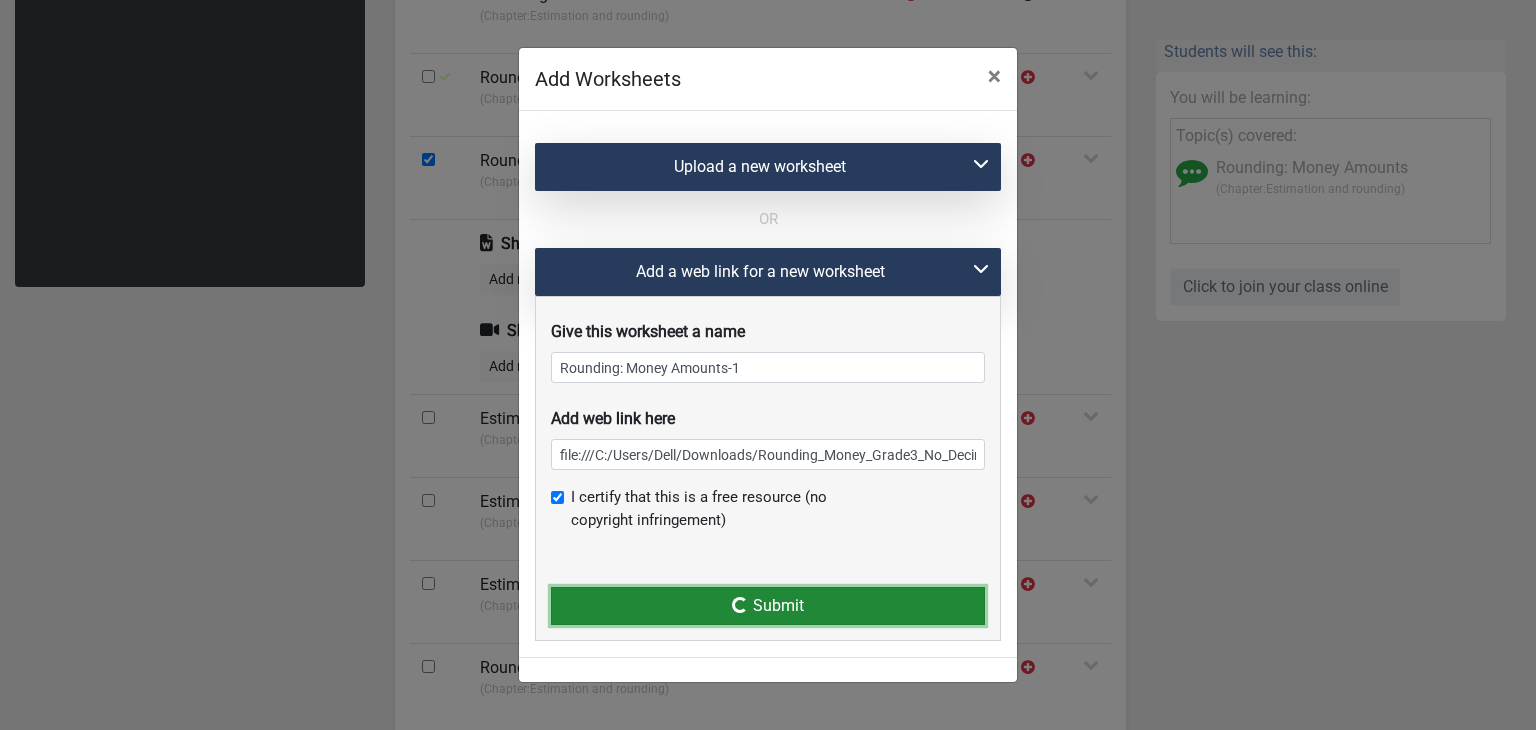 type 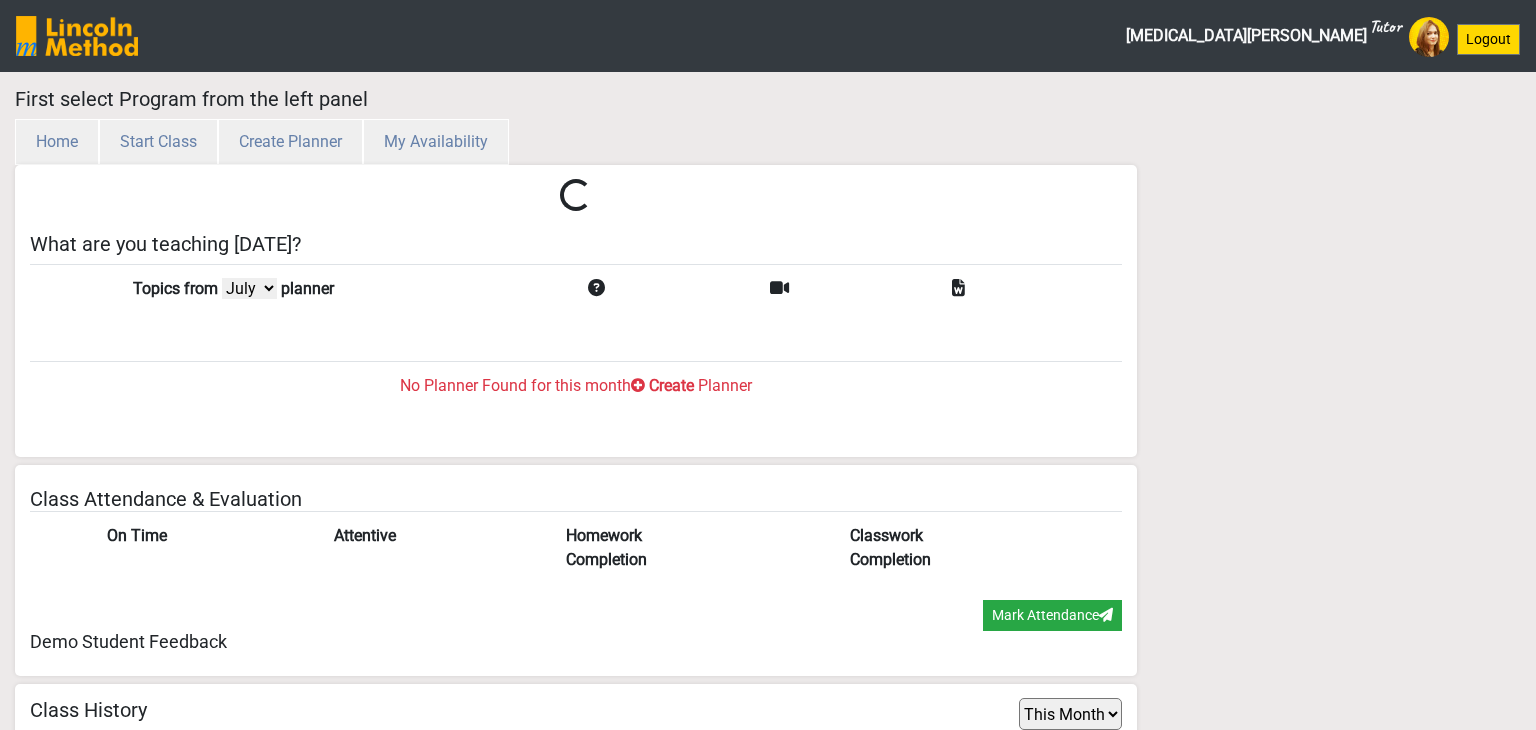 select on "month" 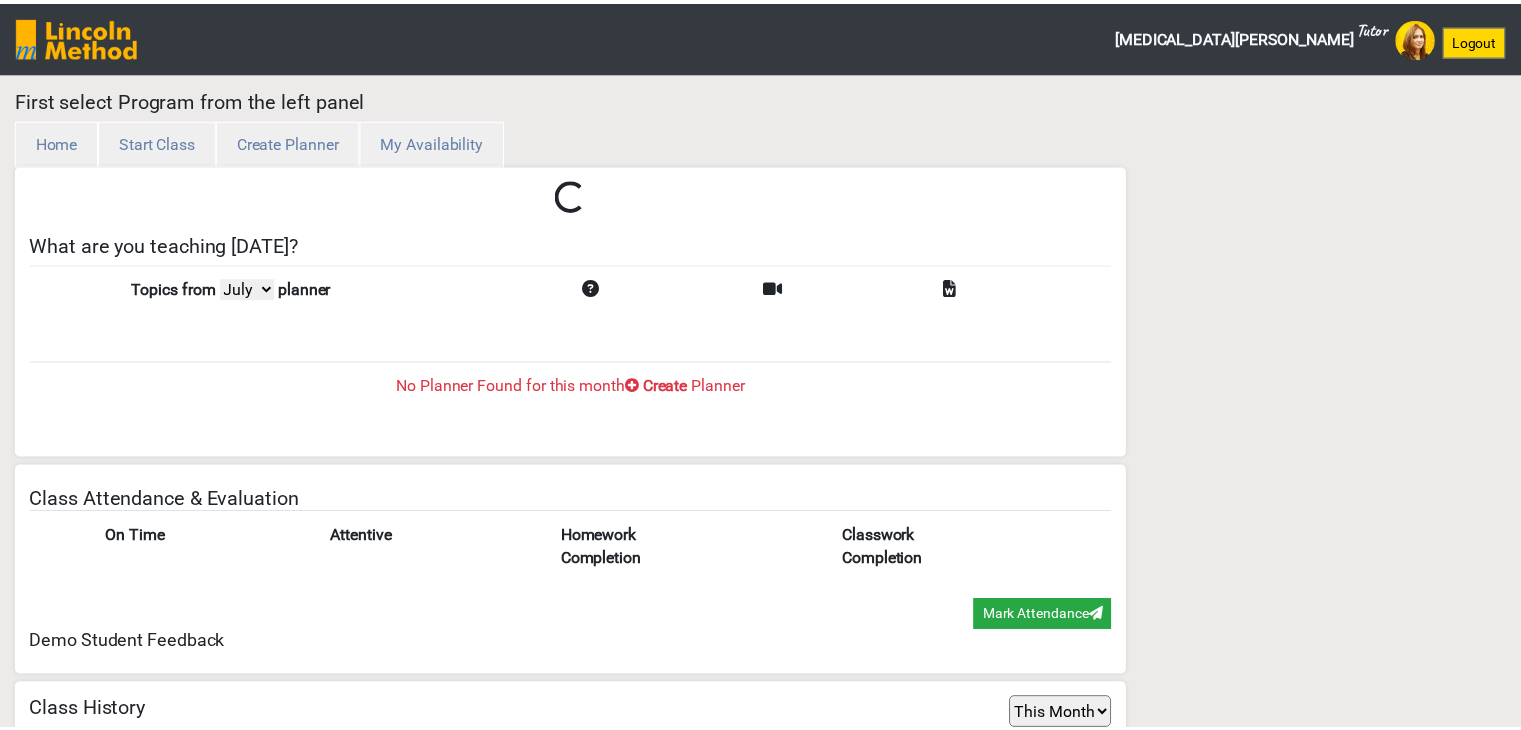 scroll, scrollTop: 0, scrollLeft: 0, axis: both 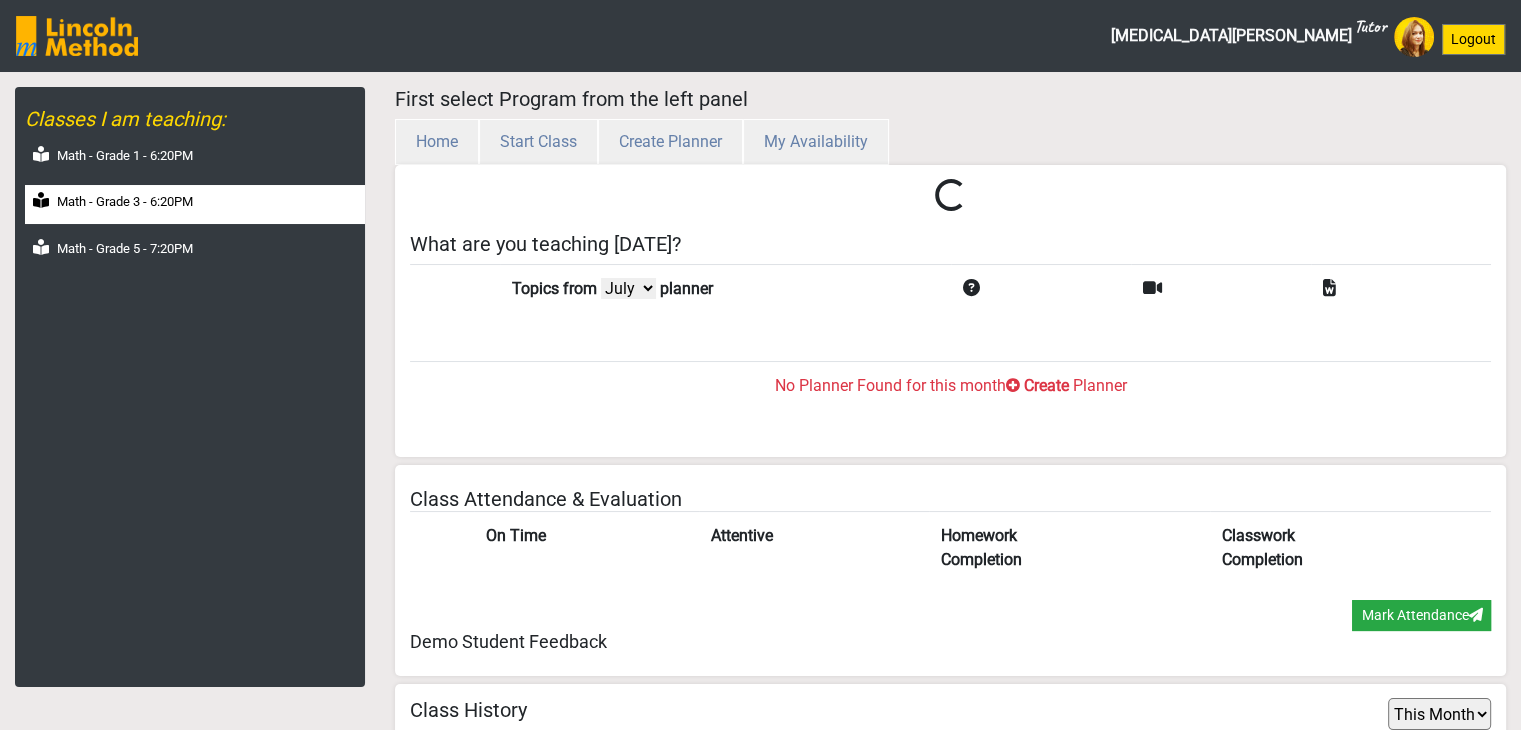 click on "Math - Grade 3 - 6:20PM" at bounding box center (125, 202) 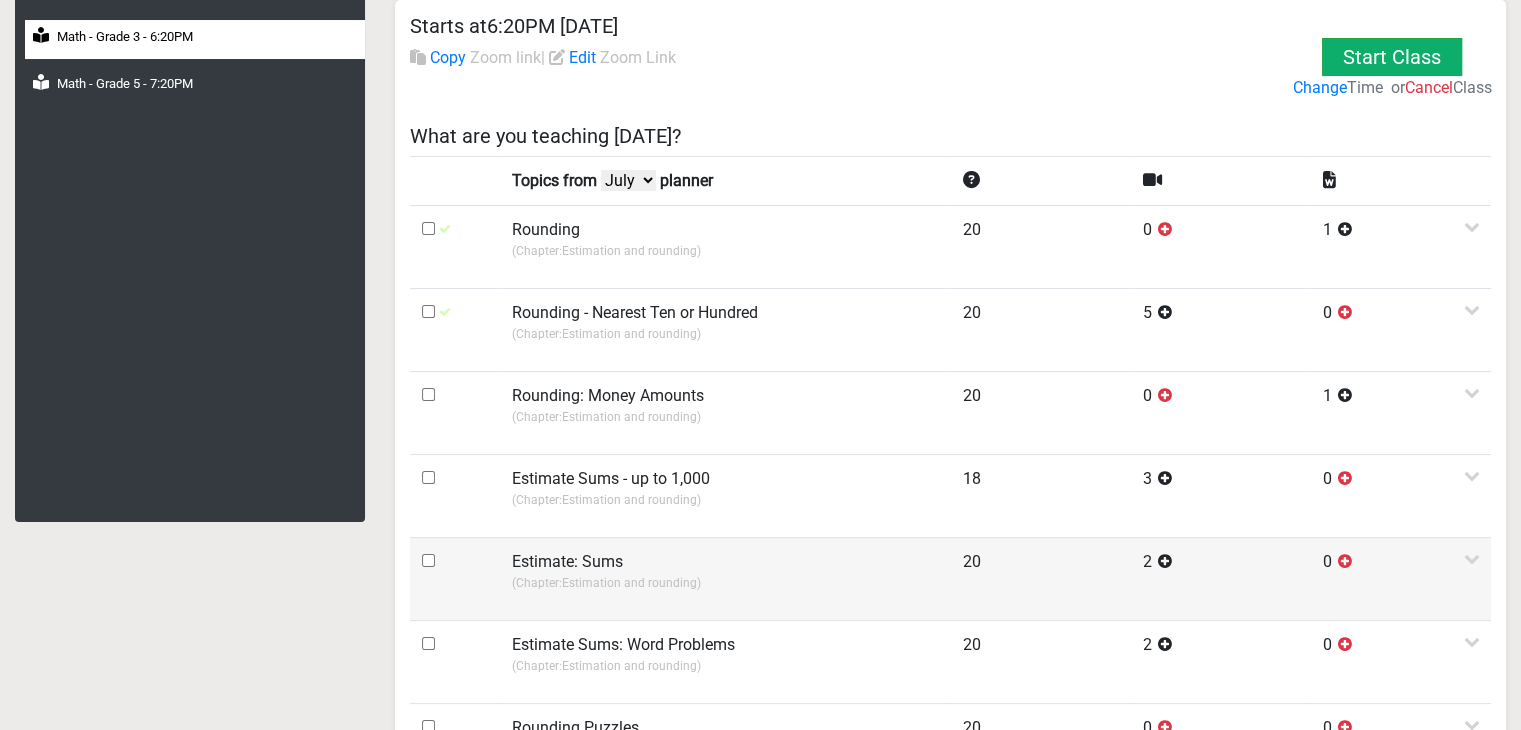 scroll, scrollTop: 200, scrollLeft: 0, axis: vertical 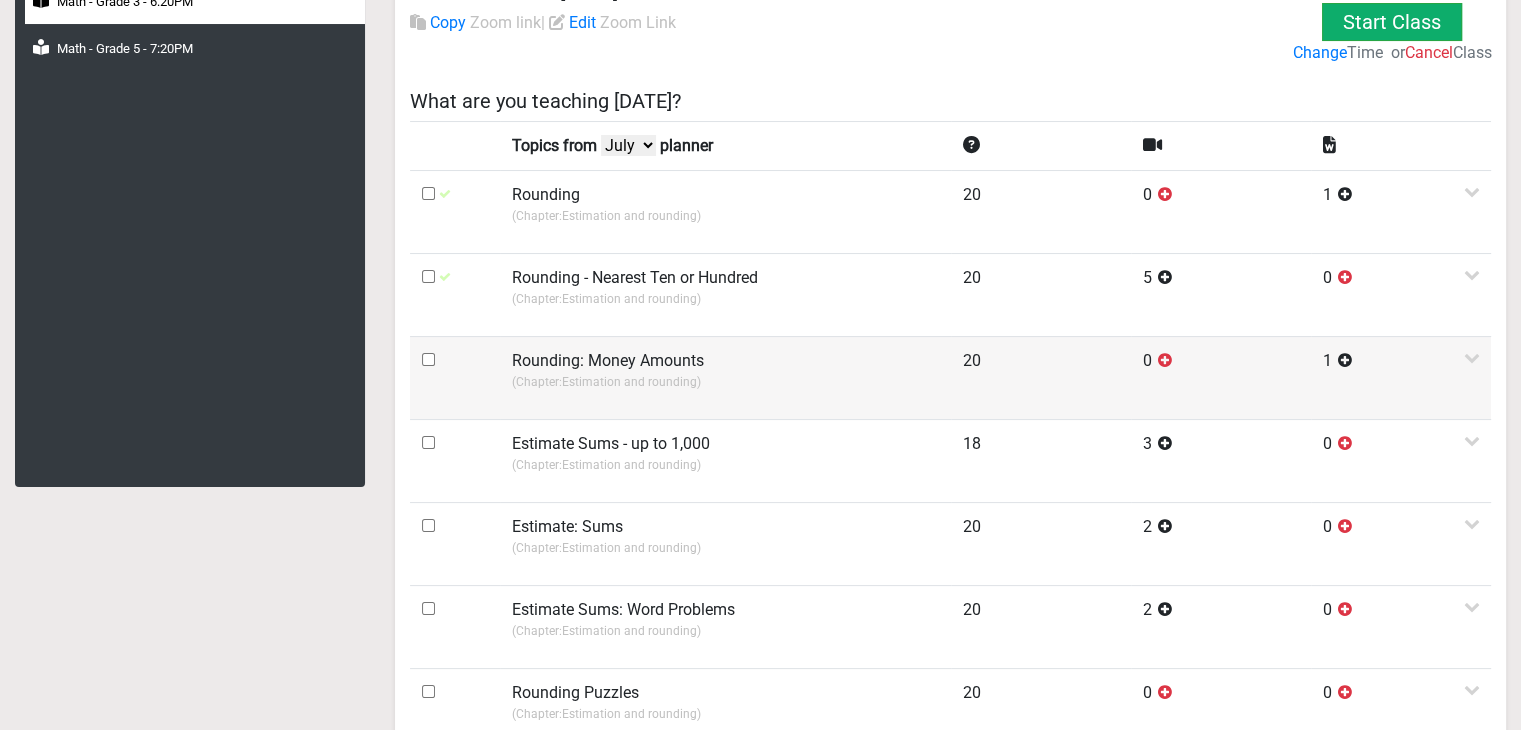 click on "Rounding: Money Amounts (Chapter:  Estimation and rounding )" at bounding box center (725, 377) 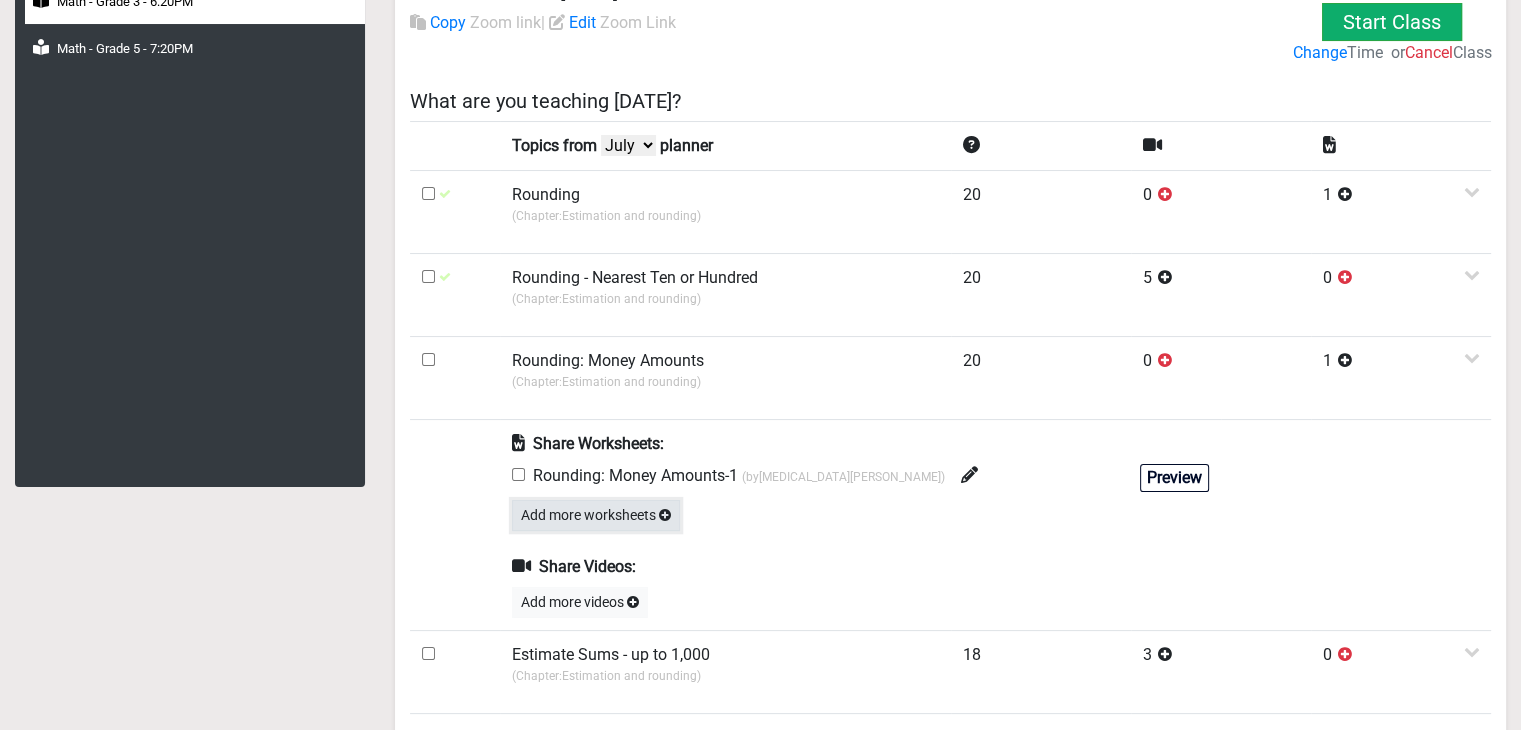 click on "Add more worksheets" at bounding box center (596, 515) 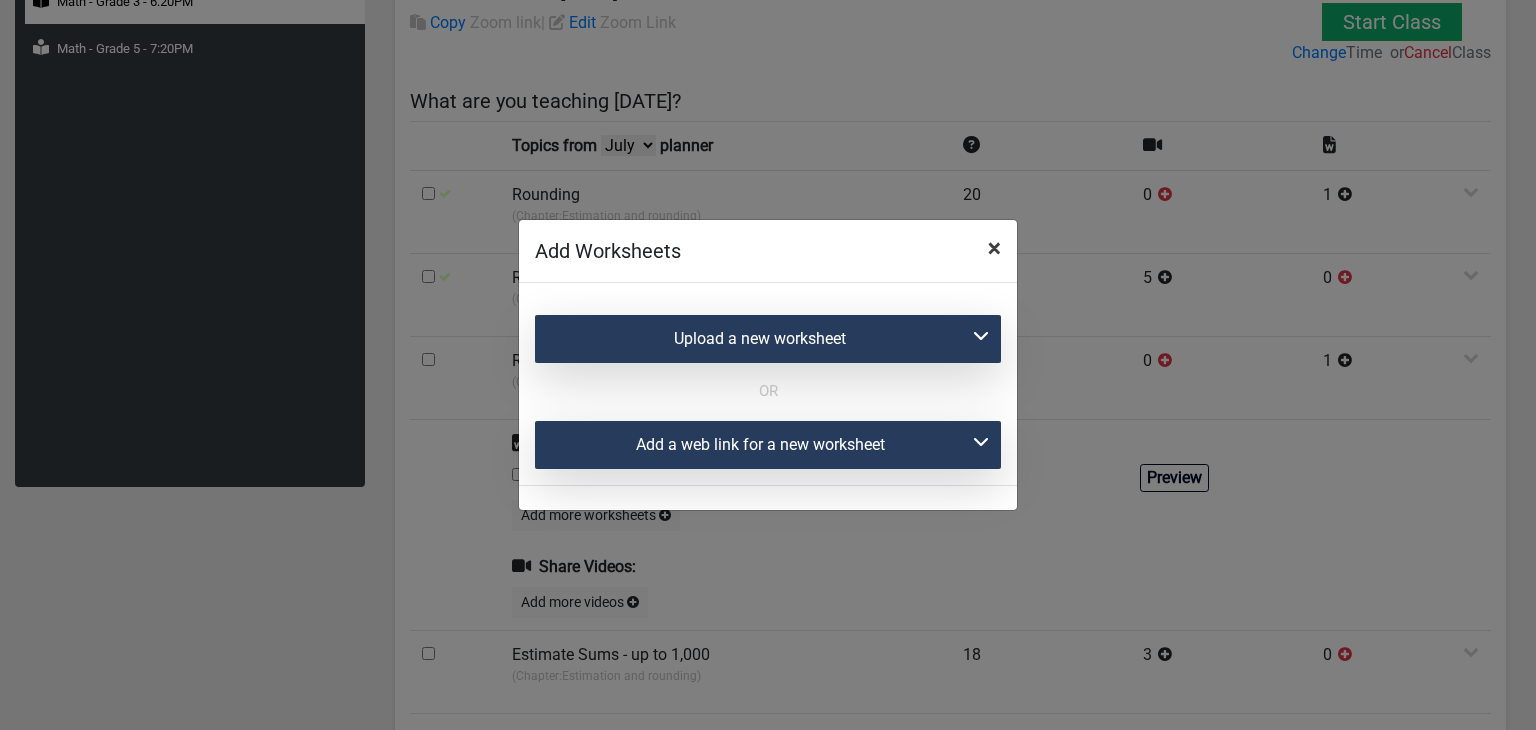 click on "×" at bounding box center (994, 248) 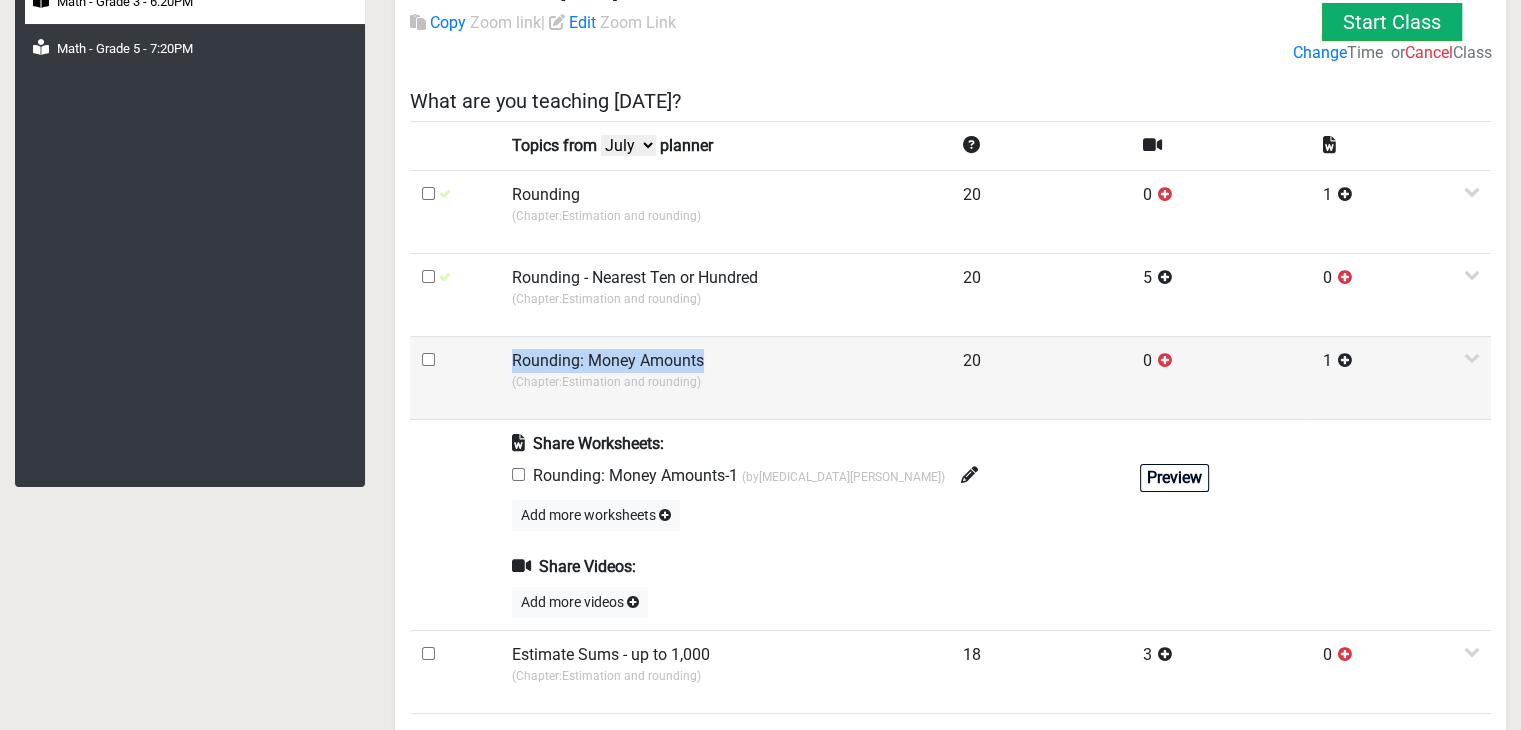 drag, startPoint x: 507, startPoint y: 361, endPoint x: 706, endPoint y: 362, distance: 199.00252 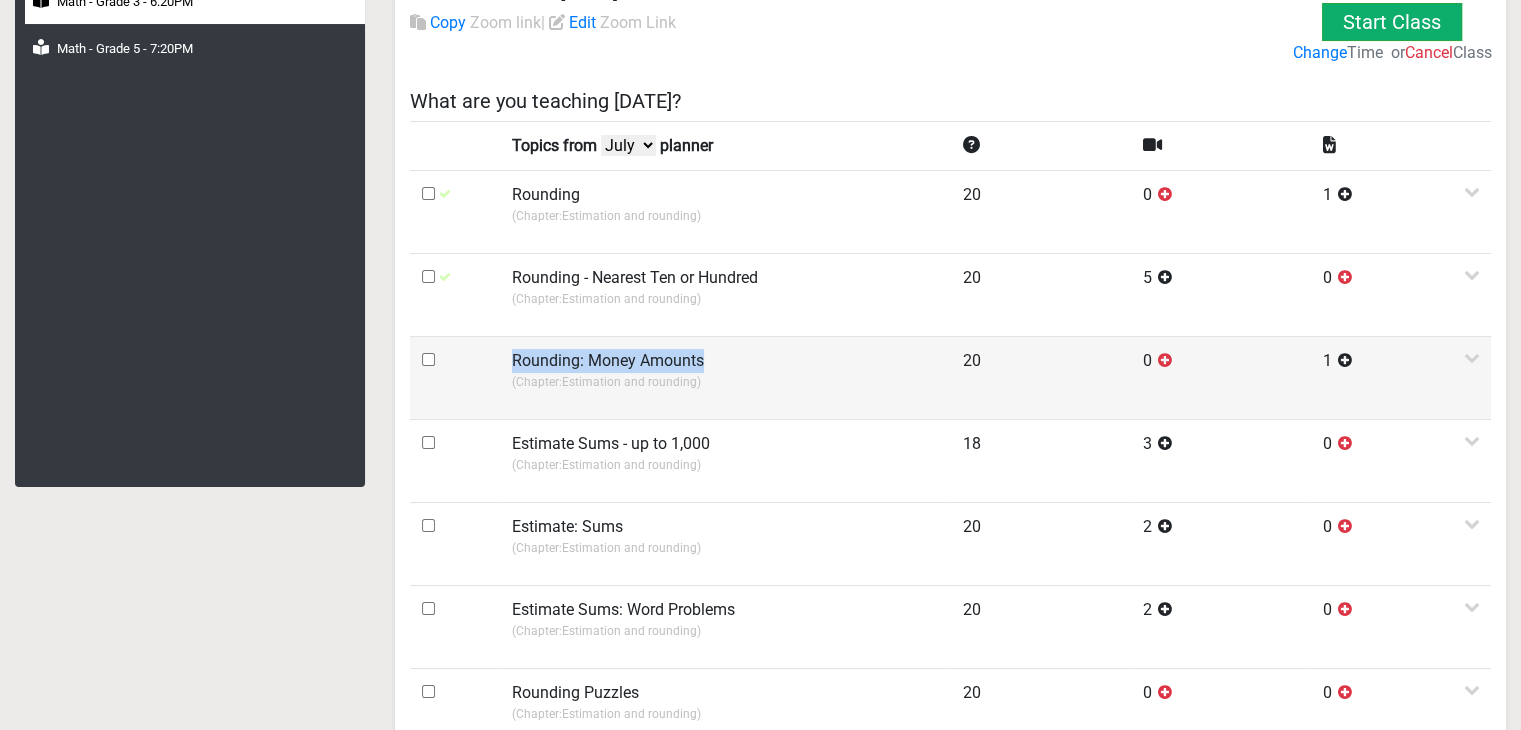 copy on "Rounding: Money Amounts" 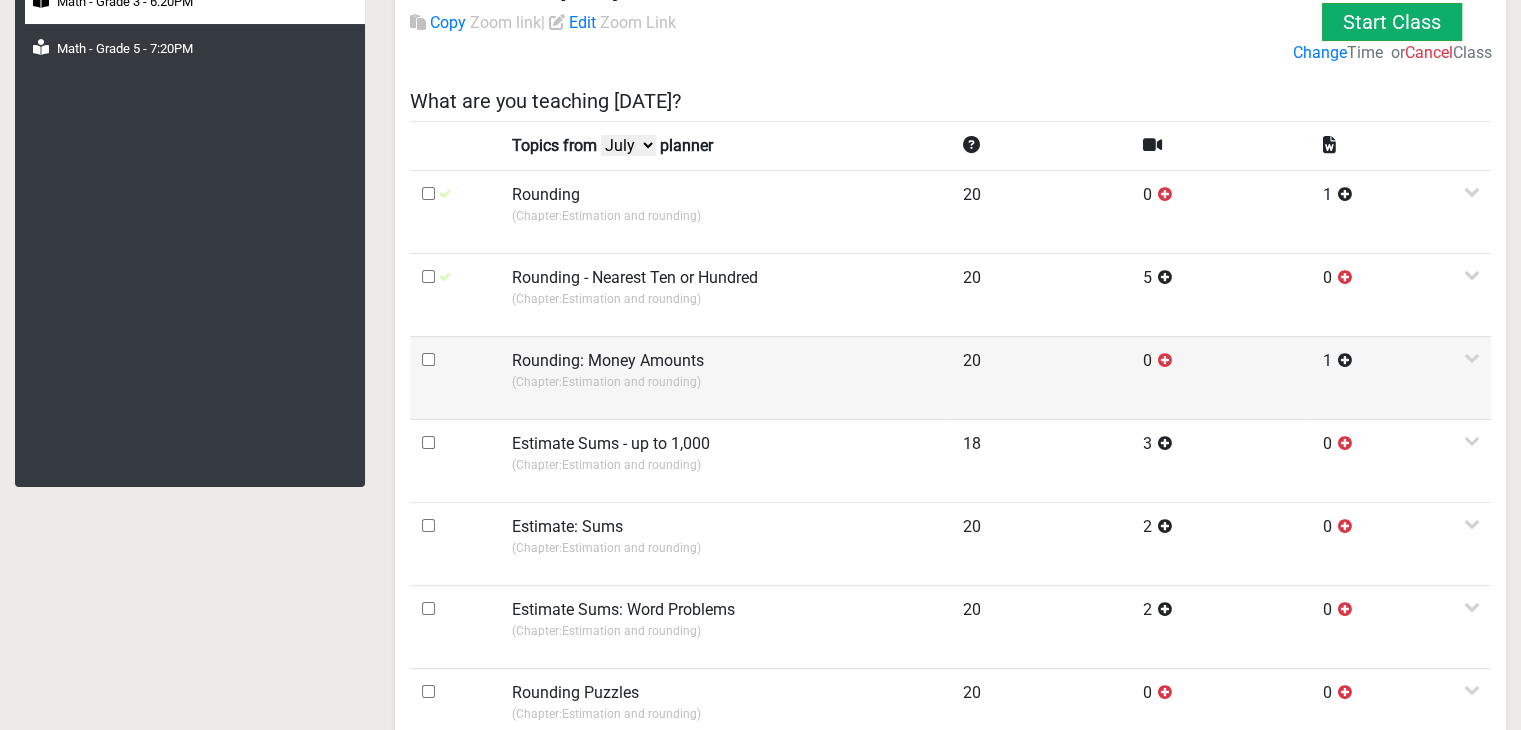 click on "Rounding: Money Amounts (Chapter:  Estimation and rounding )" at bounding box center [725, 377] 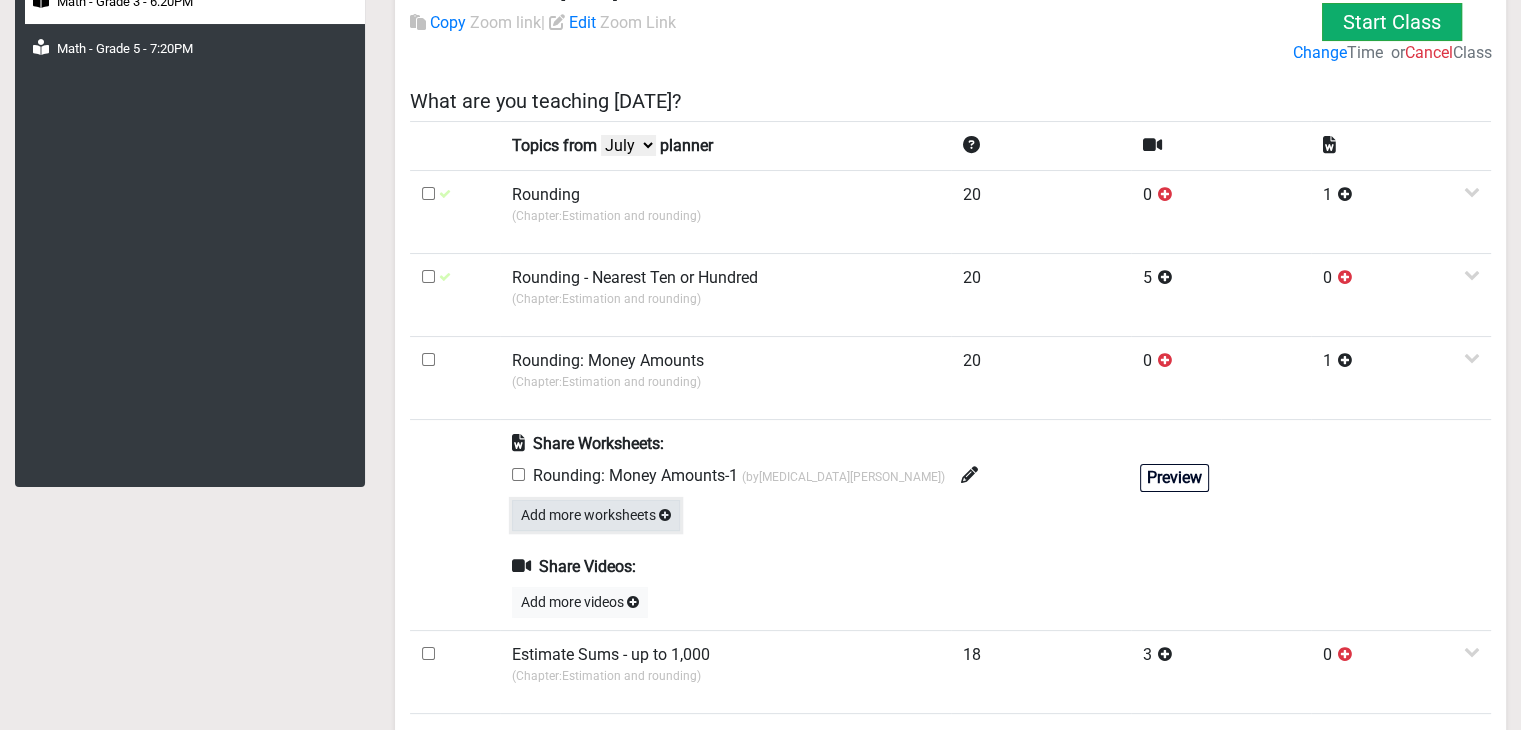 click on "Add more worksheets" at bounding box center (596, 515) 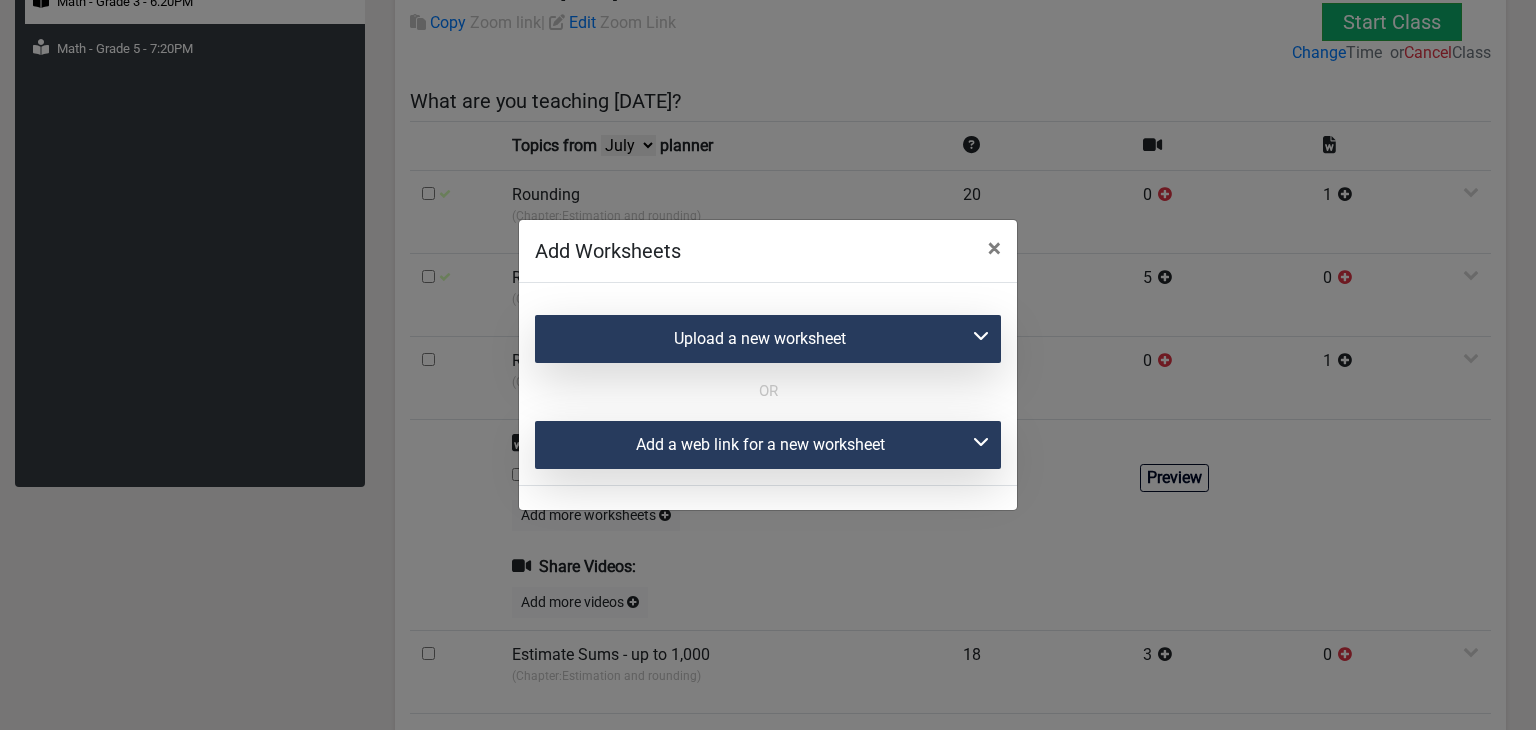 click on "Add a web link for a new worksheet" at bounding box center [768, 445] 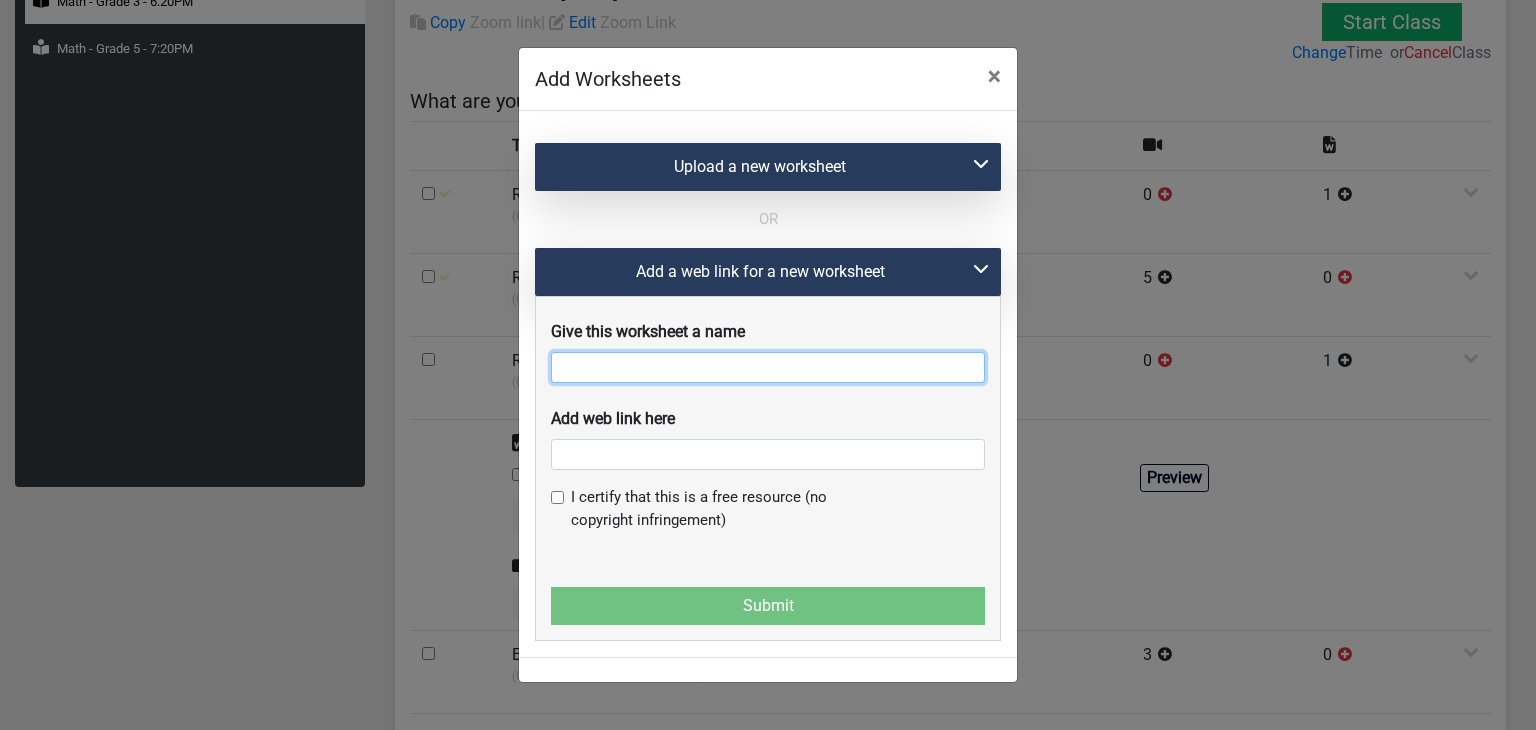 click at bounding box center (768, 367) 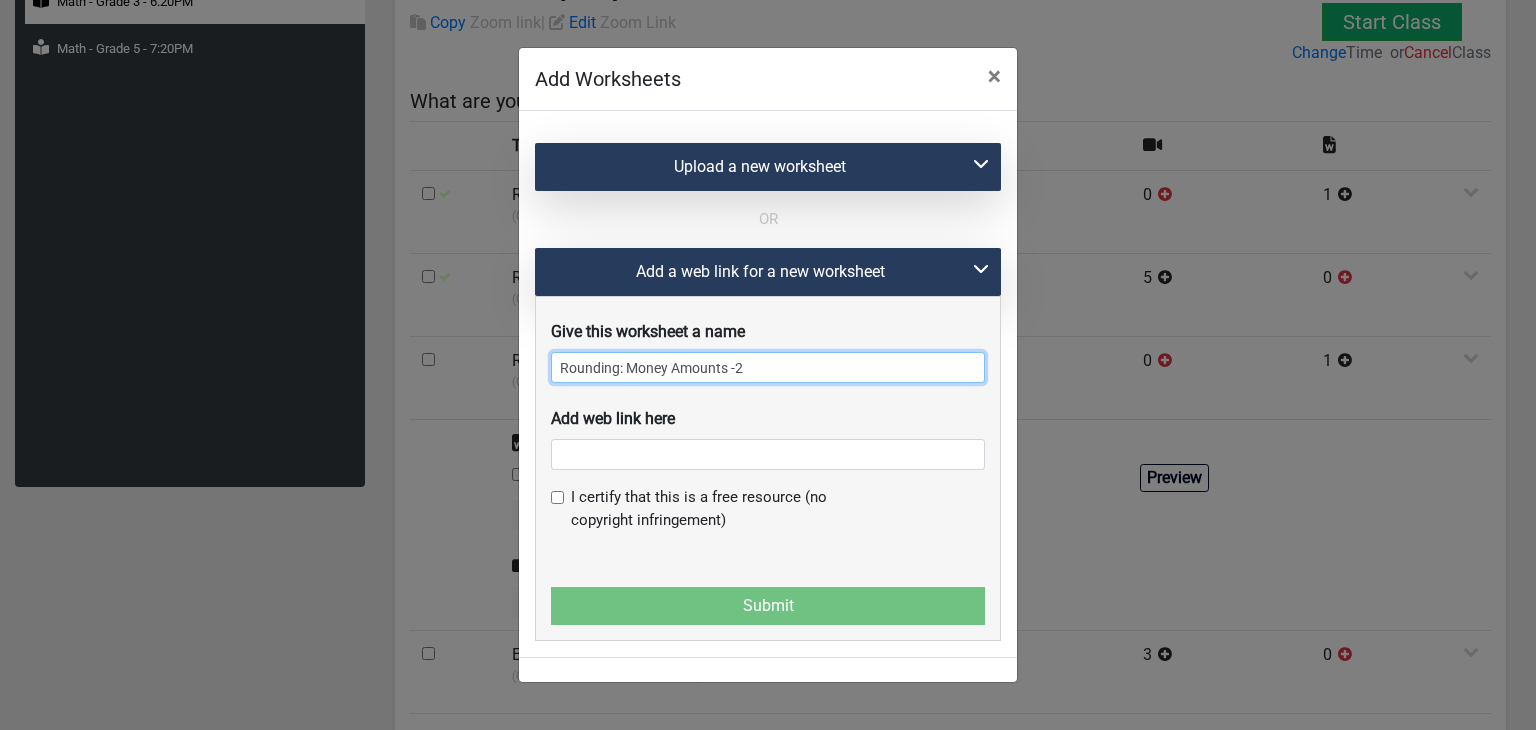 type on "Rounding: Money Amounts -2" 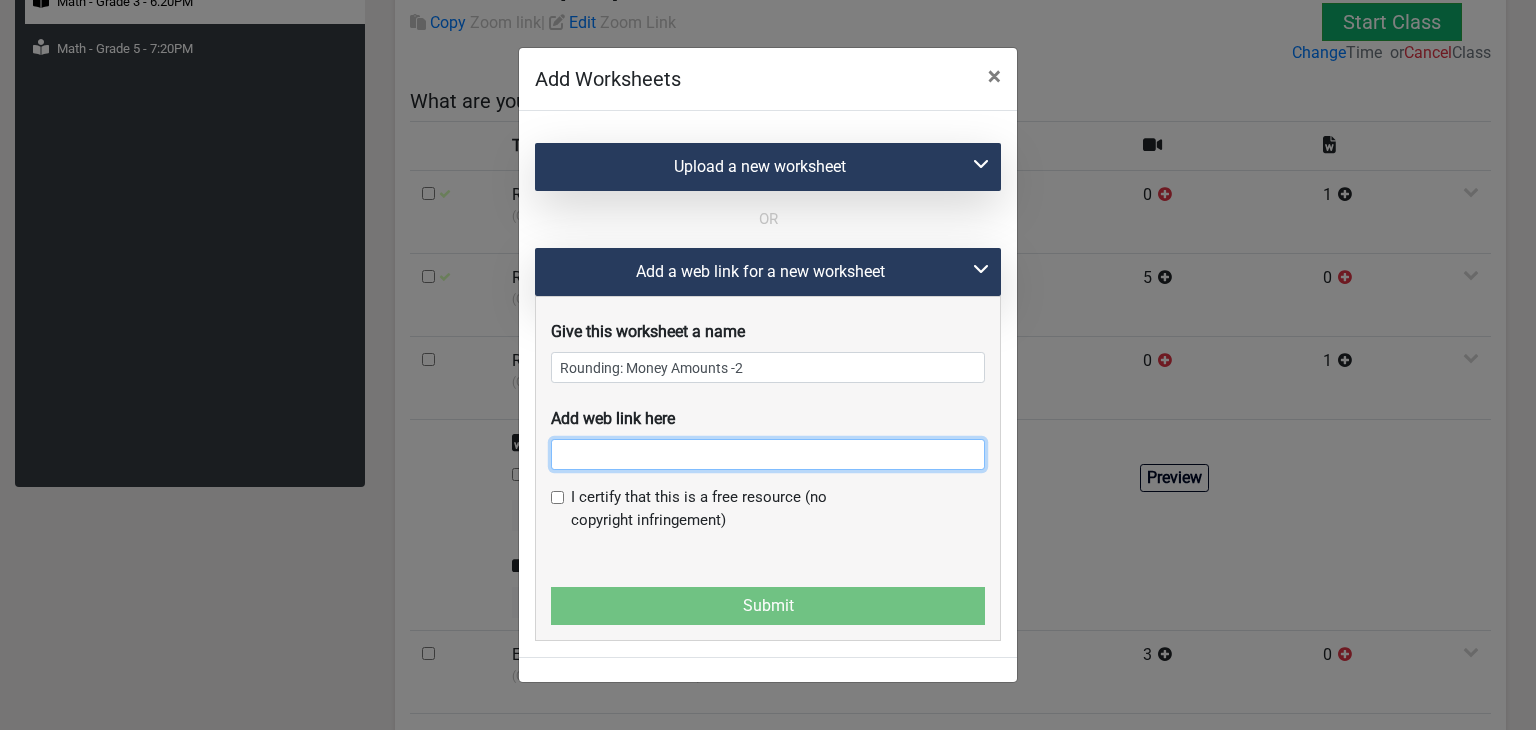 click at bounding box center [768, 454] 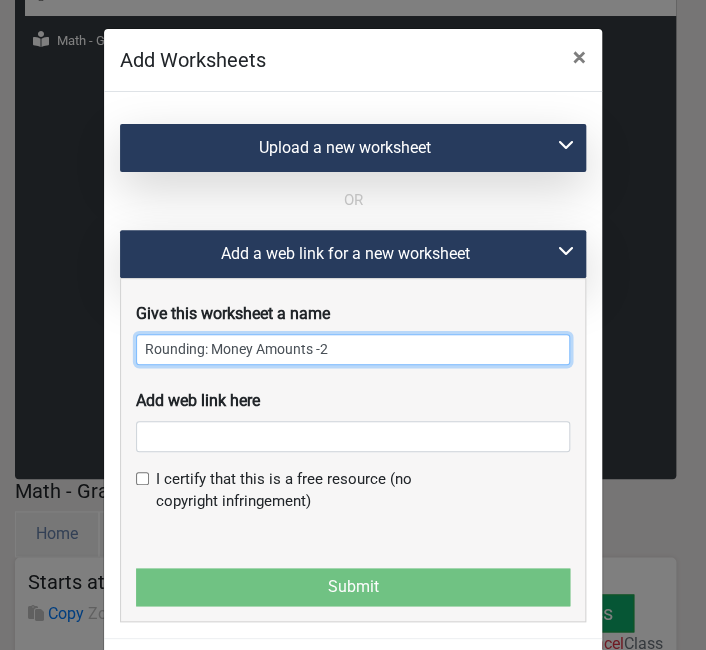 drag, startPoint x: 336, startPoint y: 351, endPoint x: 104, endPoint y: 343, distance: 232.1379 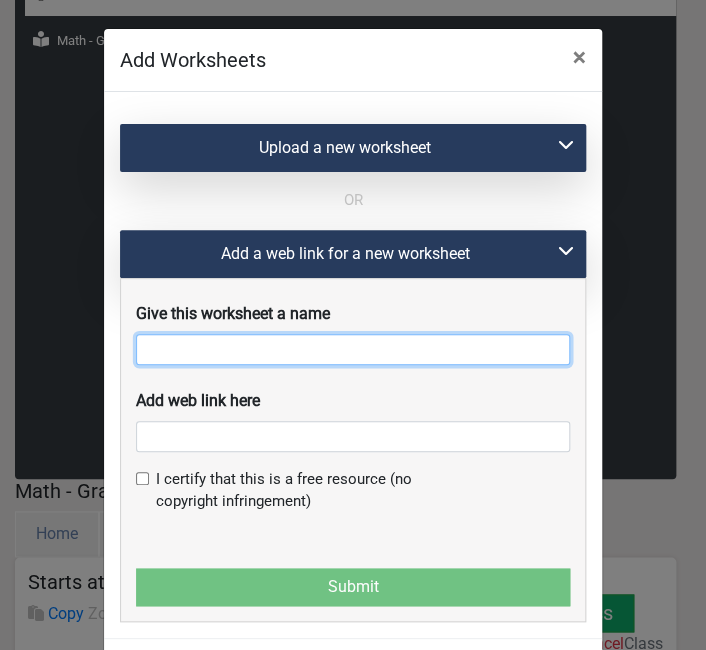 type 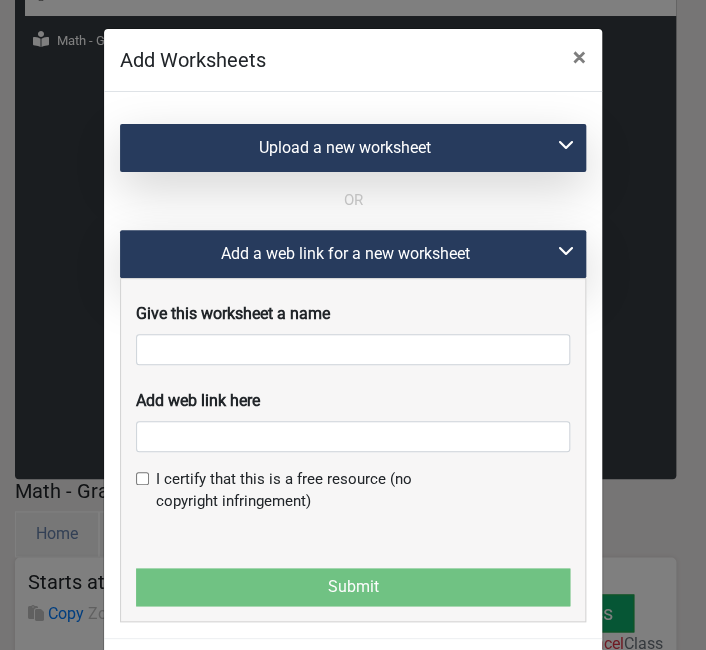 click on "Upload a new worksheet" at bounding box center [353, 148] 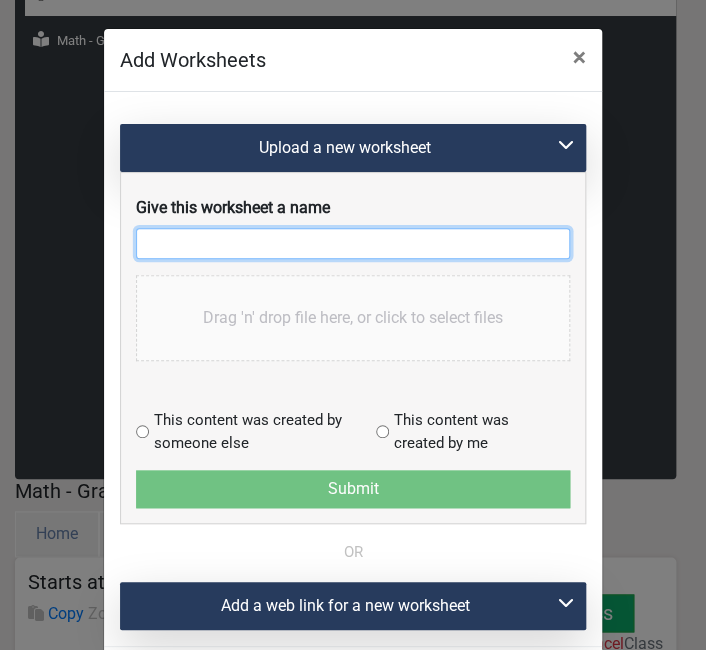 click at bounding box center (353, 243) 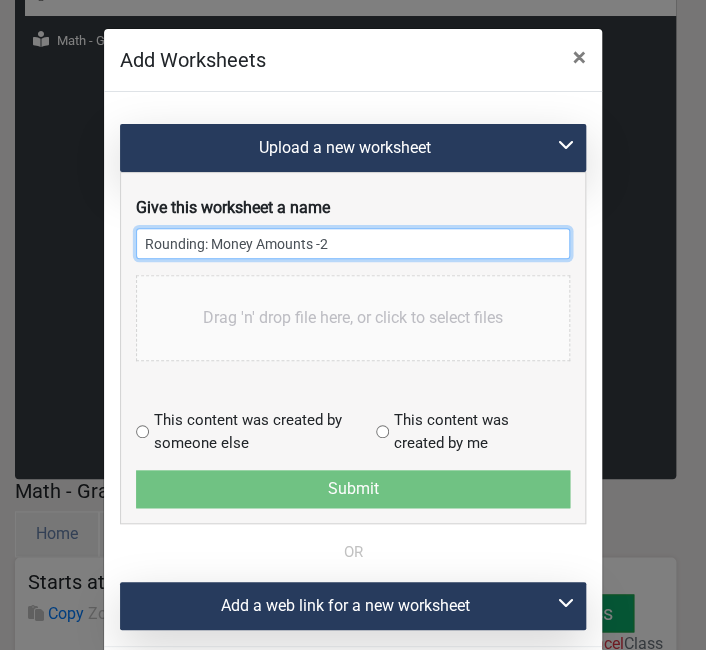 type on "Rounding: Money Amounts -2" 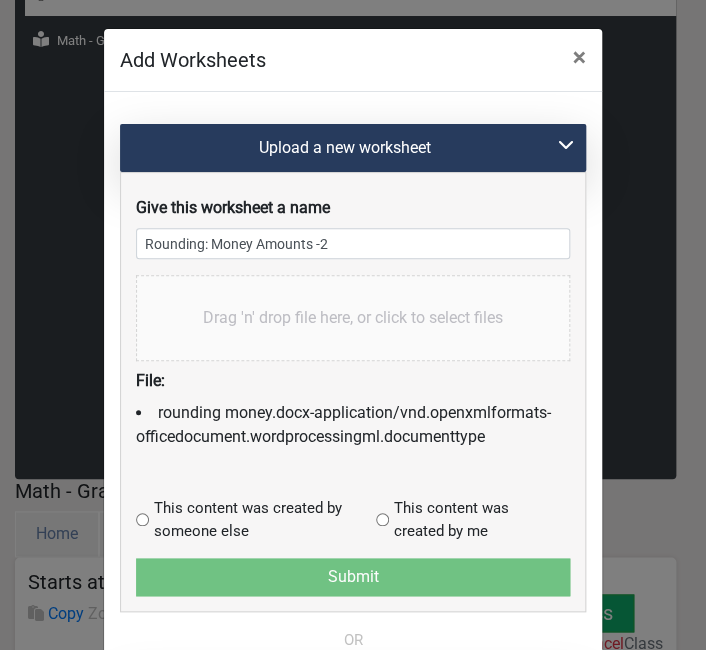 click at bounding box center [142, 519] 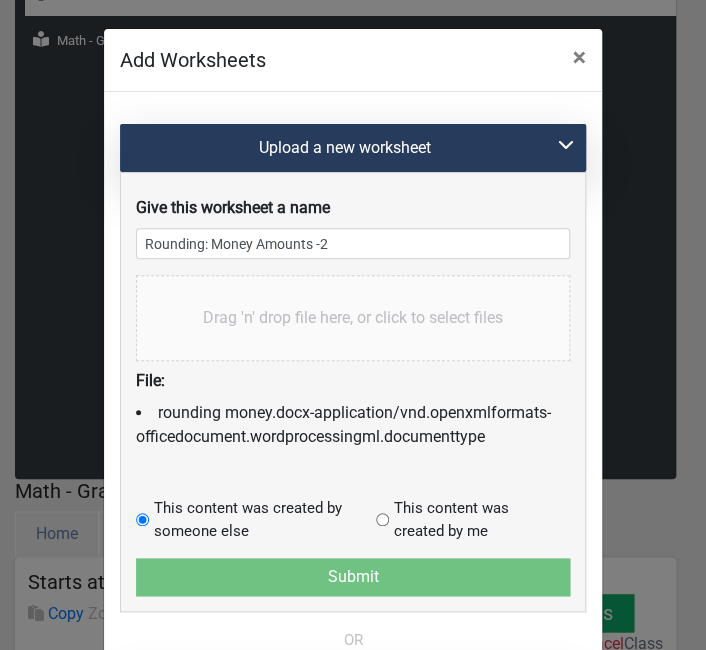 radio on "true" 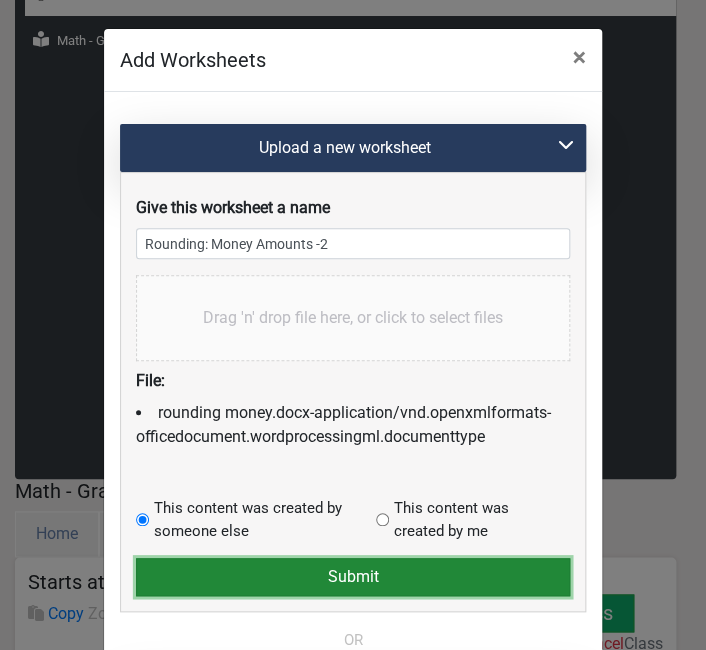 click on "Submit" at bounding box center (353, 577) 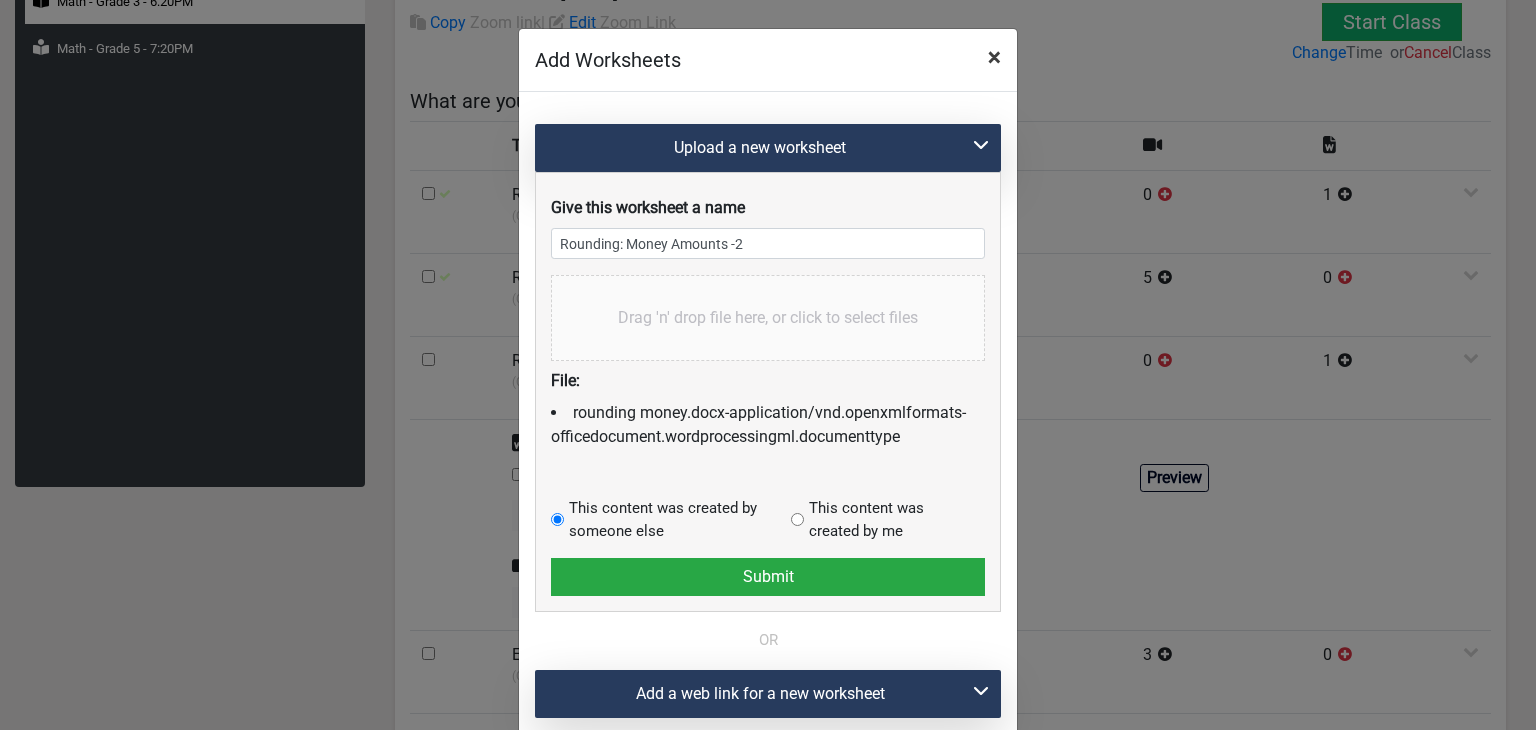 click on "×" at bounding box center [994, 57] 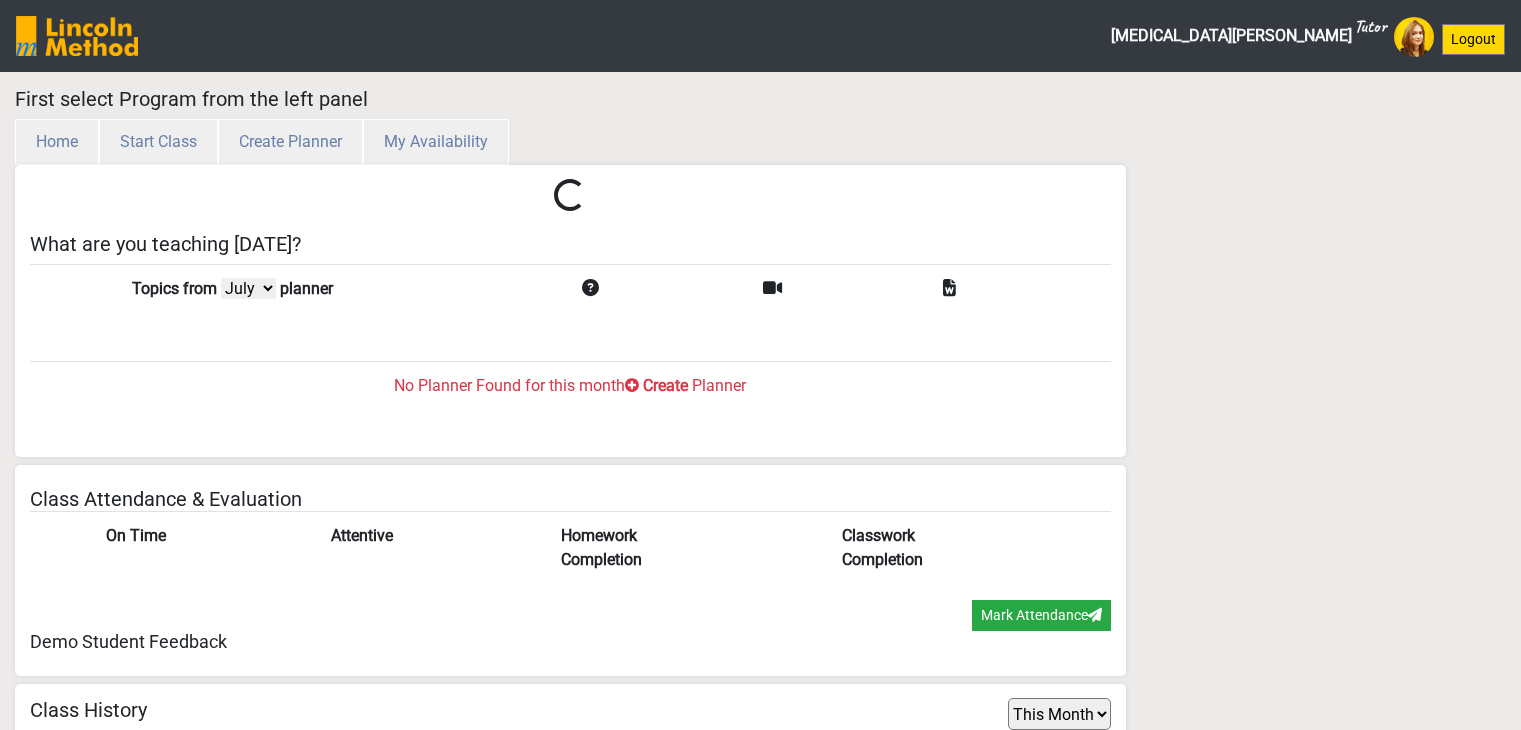 select on "month" 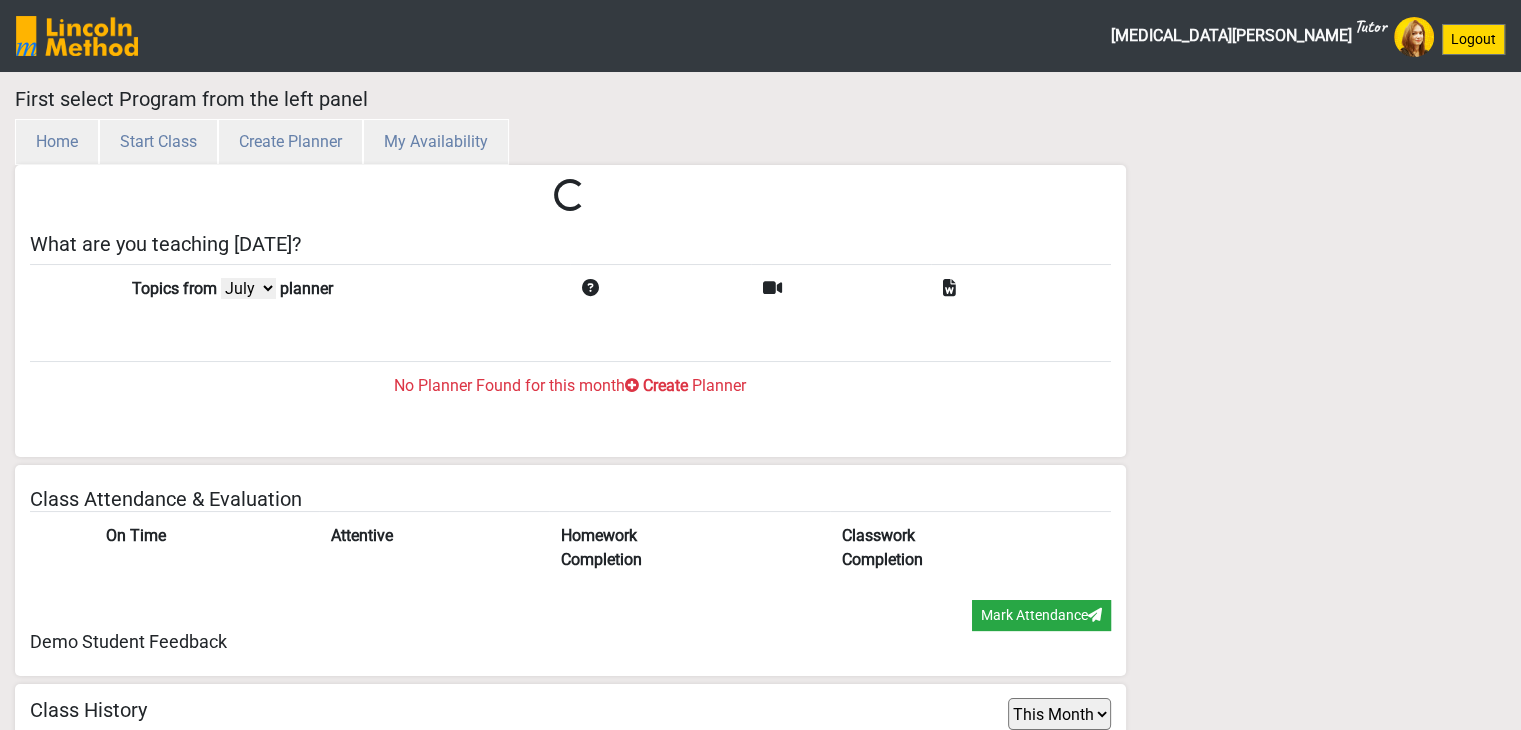scroll, scrollTop: 65, scrollLeft: 0, axis: vertical 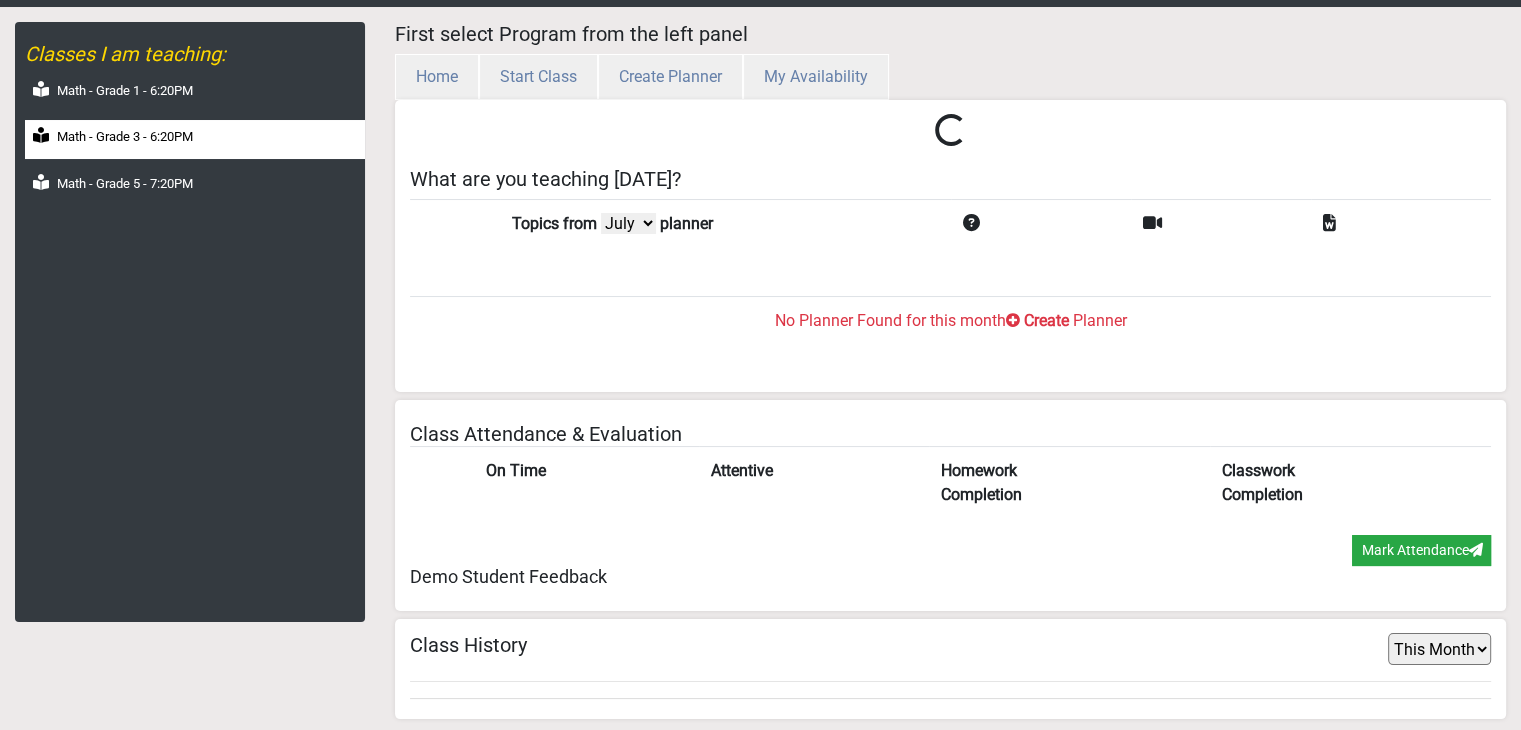 click on "Math - Grade 3 - 6:20PM" at bounding box center (195, 139) 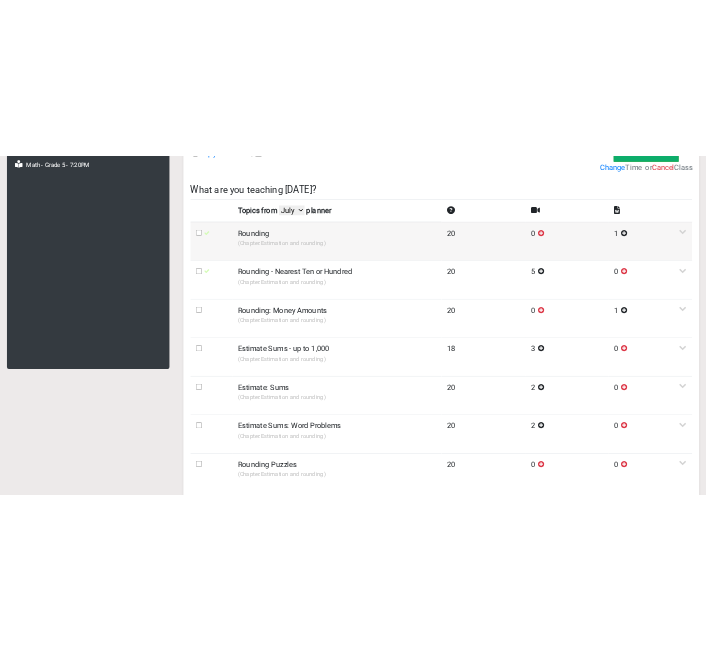 scroll, scrollTop: 265, scrollLeft: 0, axis: vertical 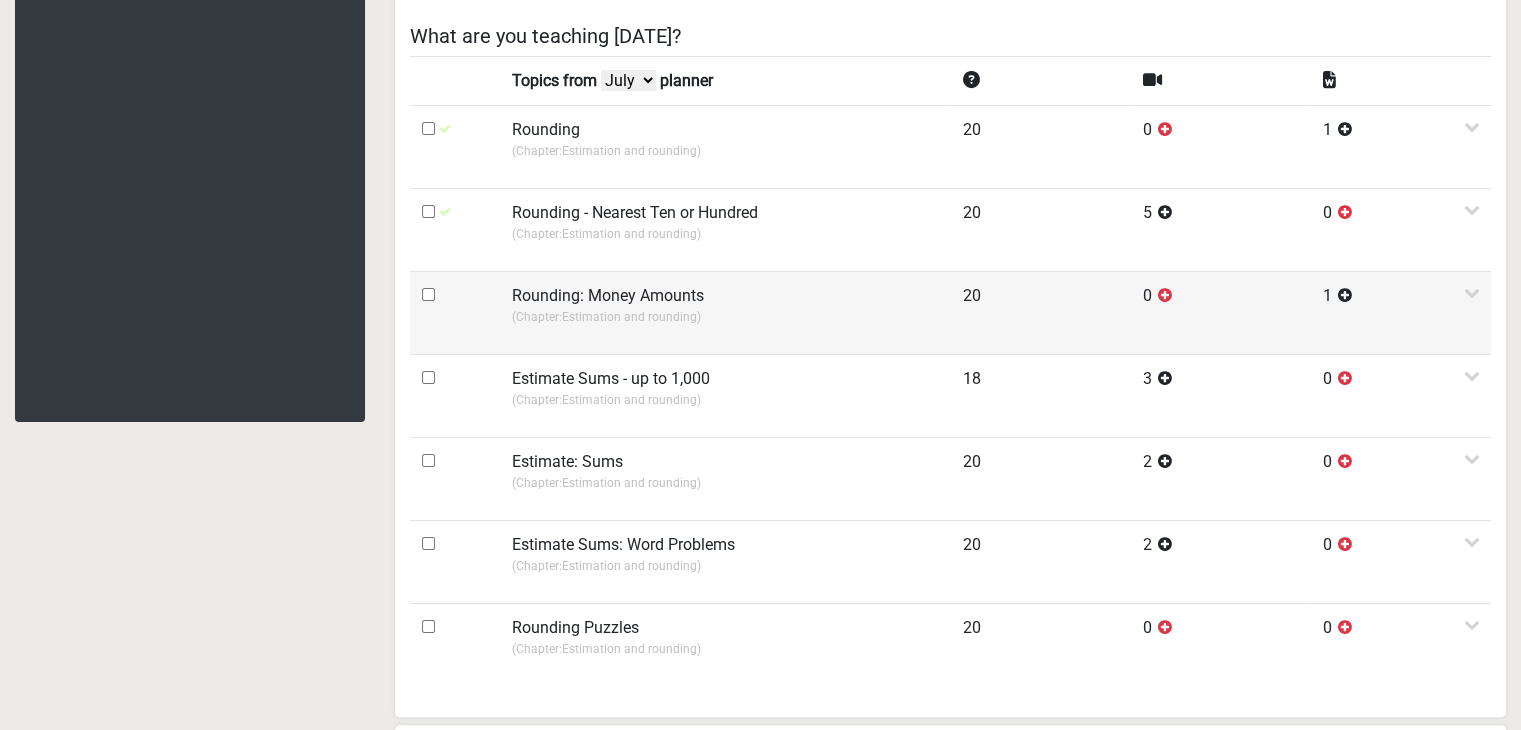 click on "Rounding: Money Amounts (Chapter:  Estimation and rounding )" at bounding box center [725, 312] 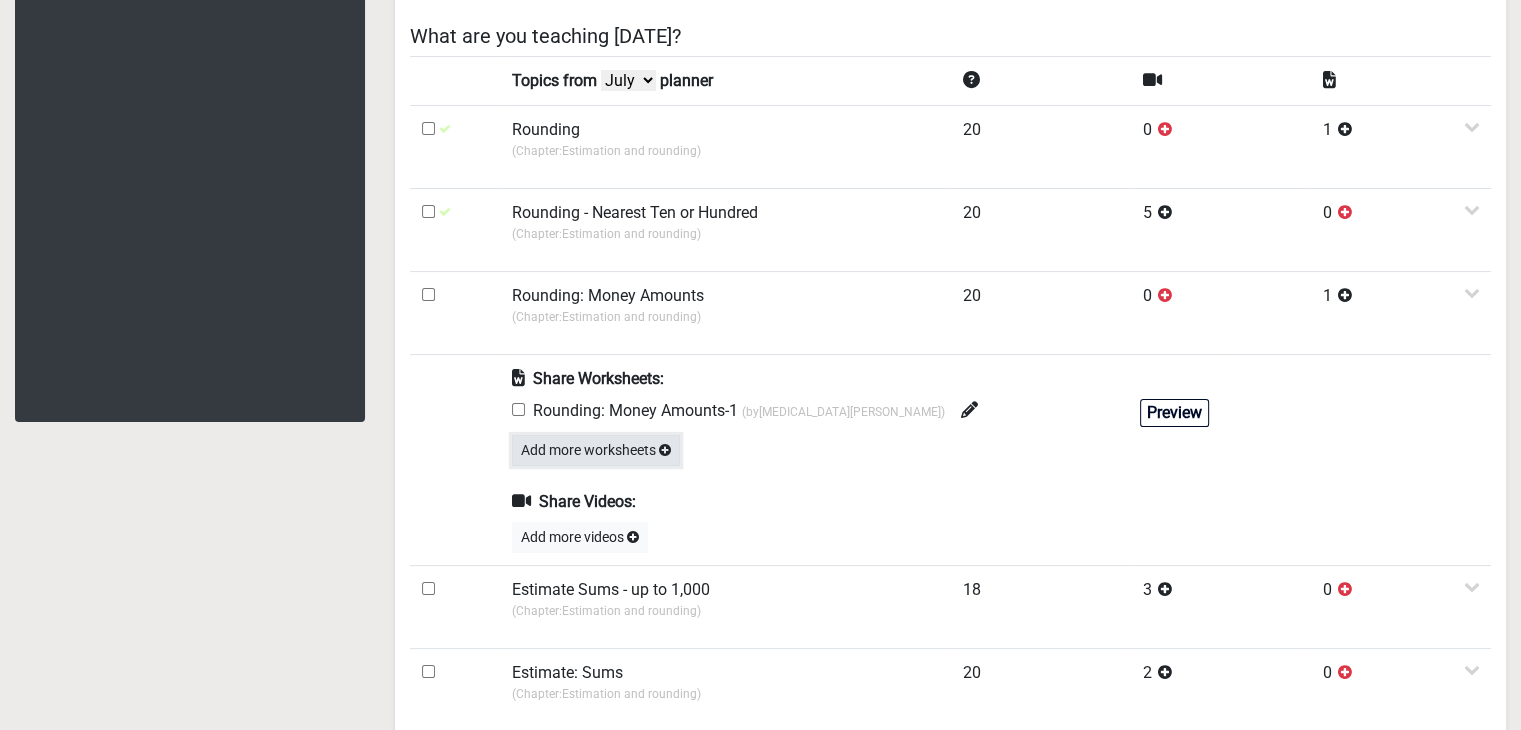 click on "Add more worksheets" at bounding box center (596, 450) 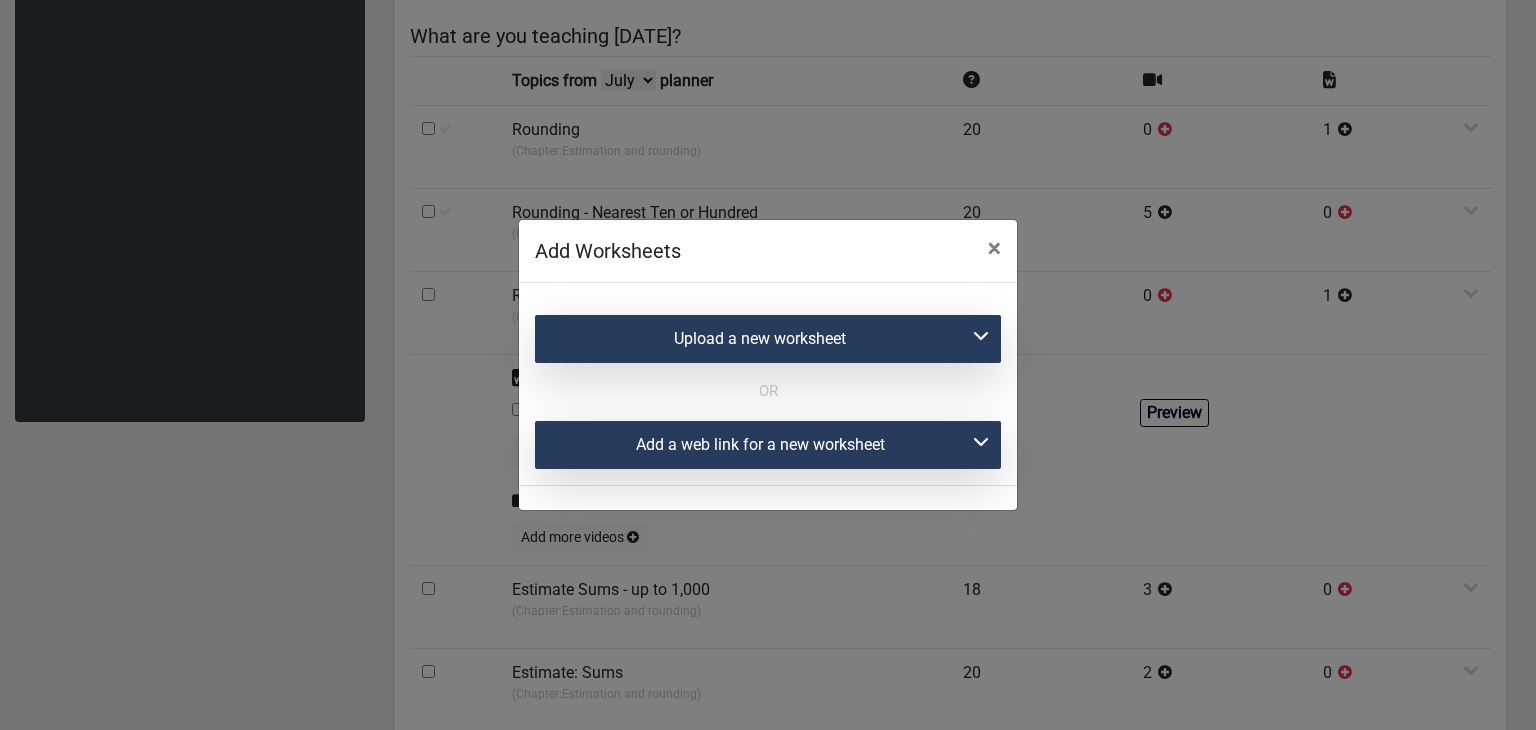 click on "Upload a new worksheet" at bounding box center (768, 339) 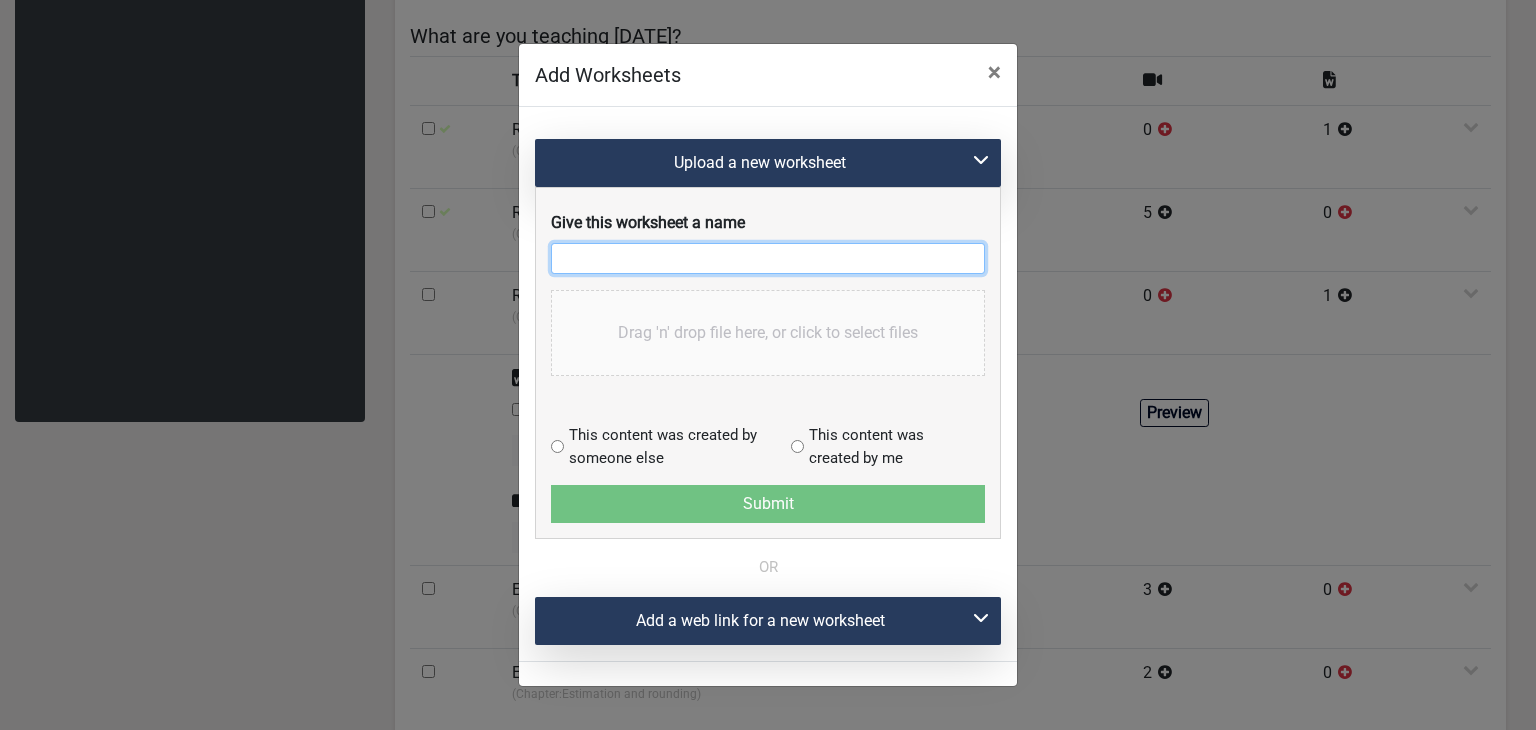 click at bounding box center [768, 258] 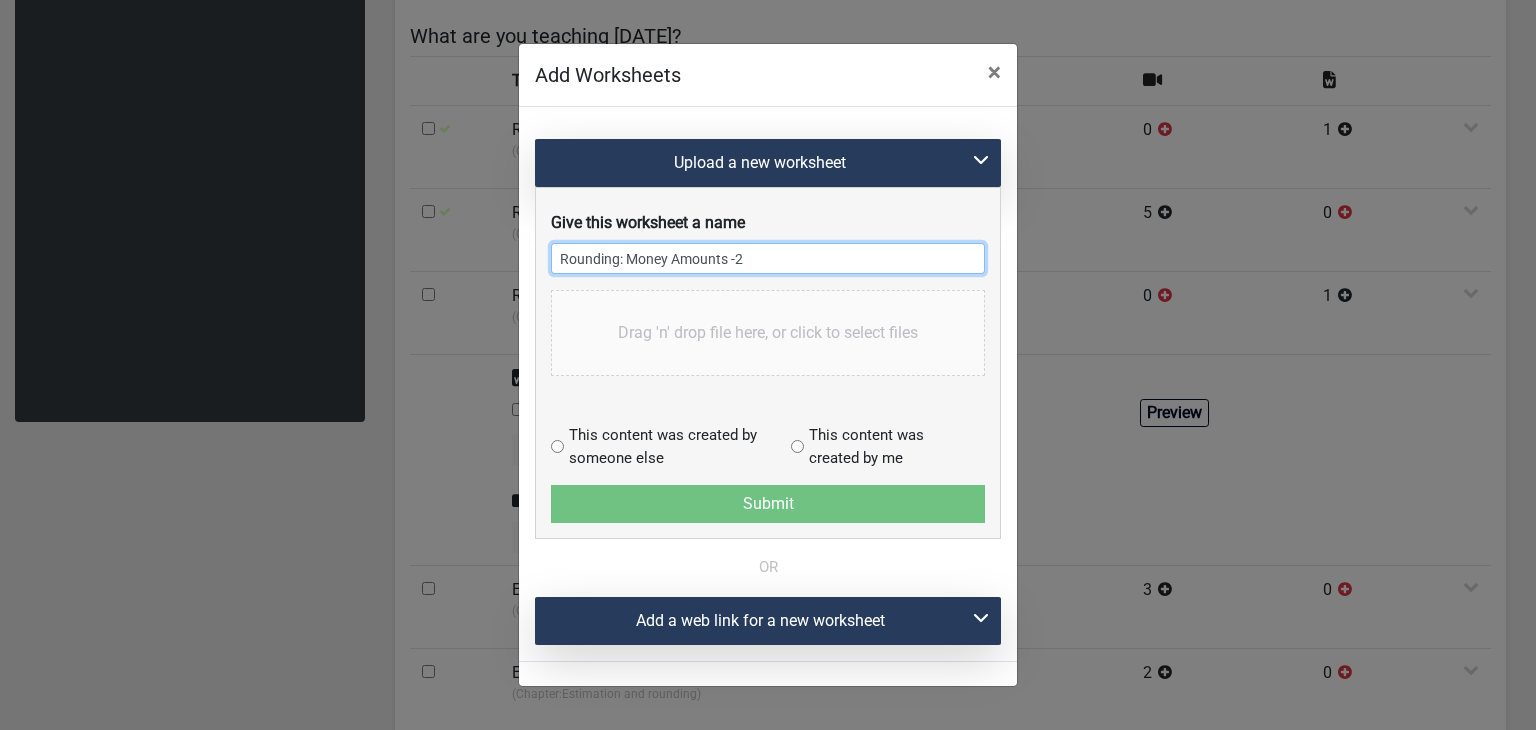 click on "Rounding: Money Amounts -2" at bounding box center (768, 258) 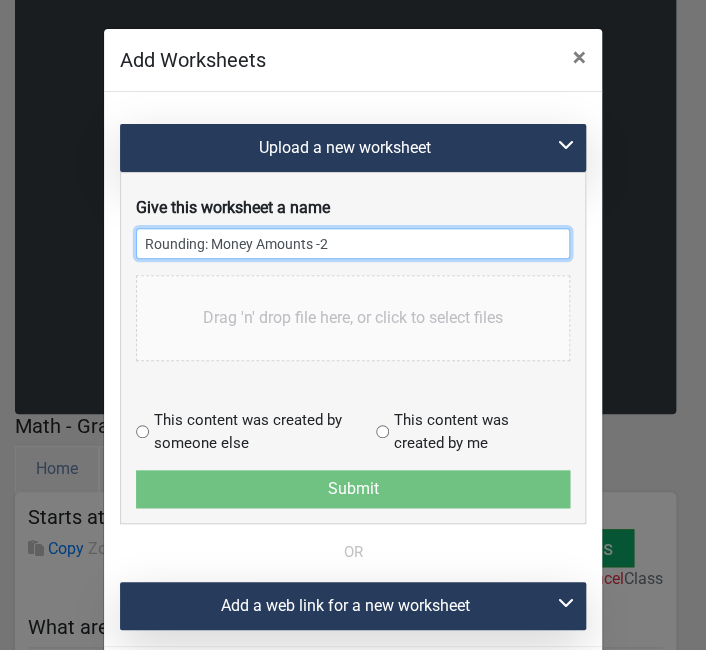type on "Rounding: Money Amounts -2" 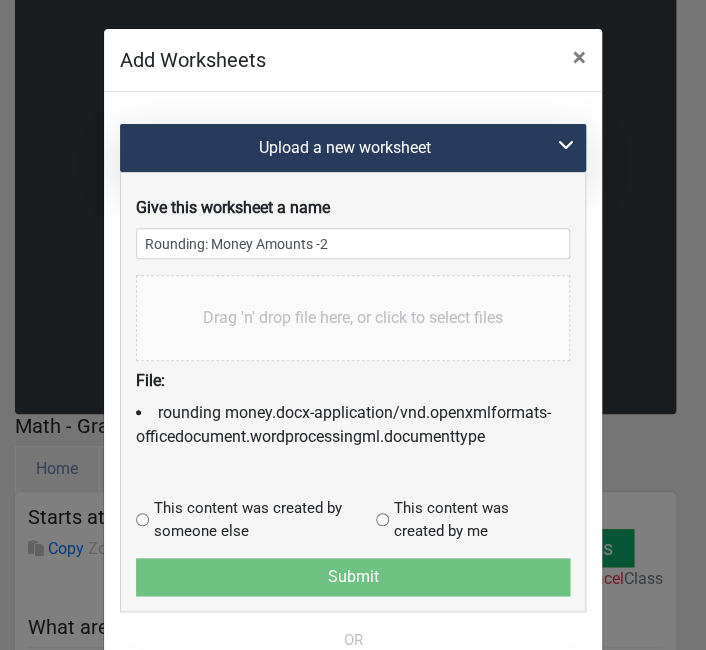 click at bounding box center (142, 519) 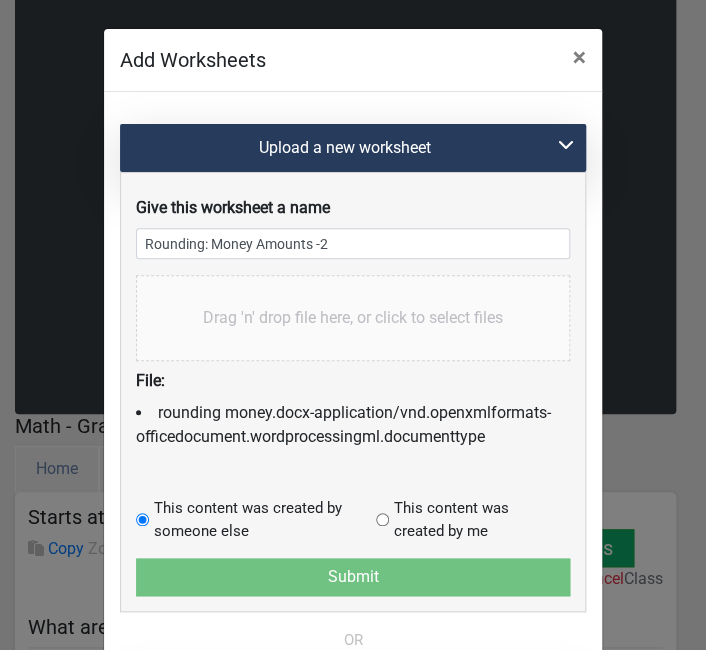 radio on "true" 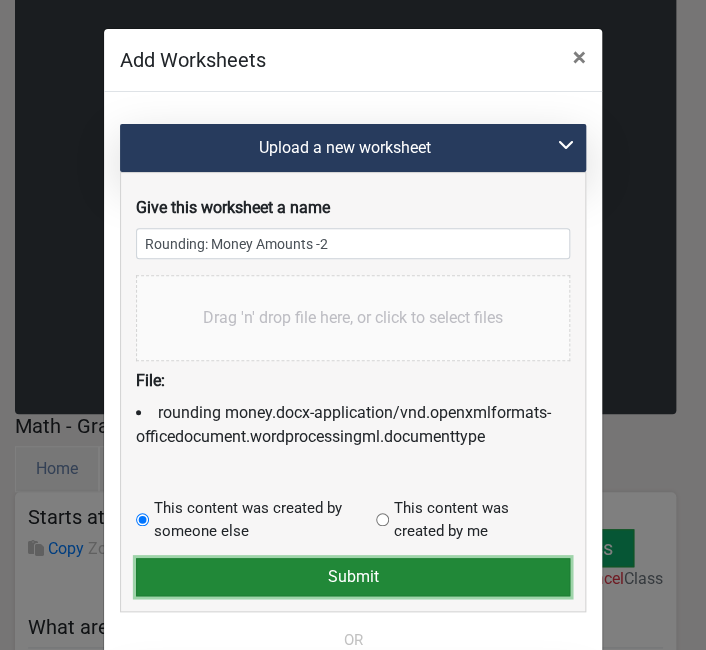 click on "Submit" at bounding box center (353, 577) 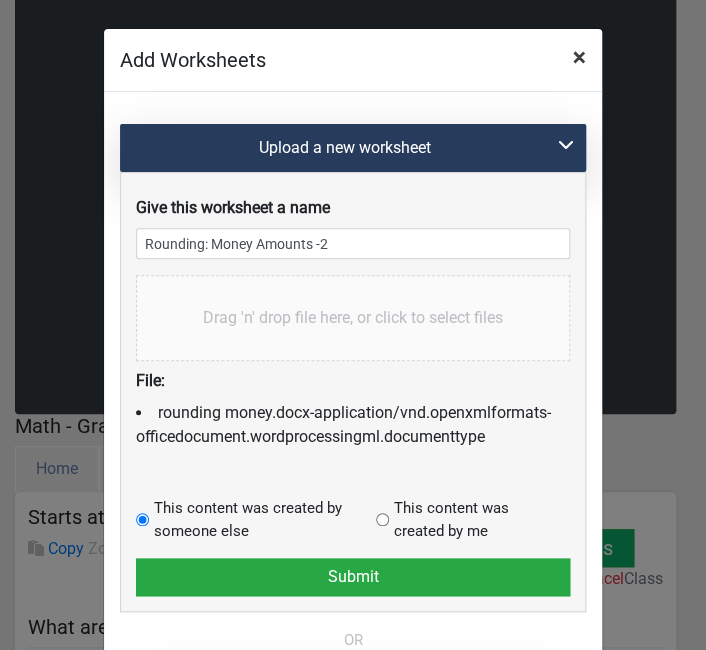 click on "×" at bounding box center (579, 57) 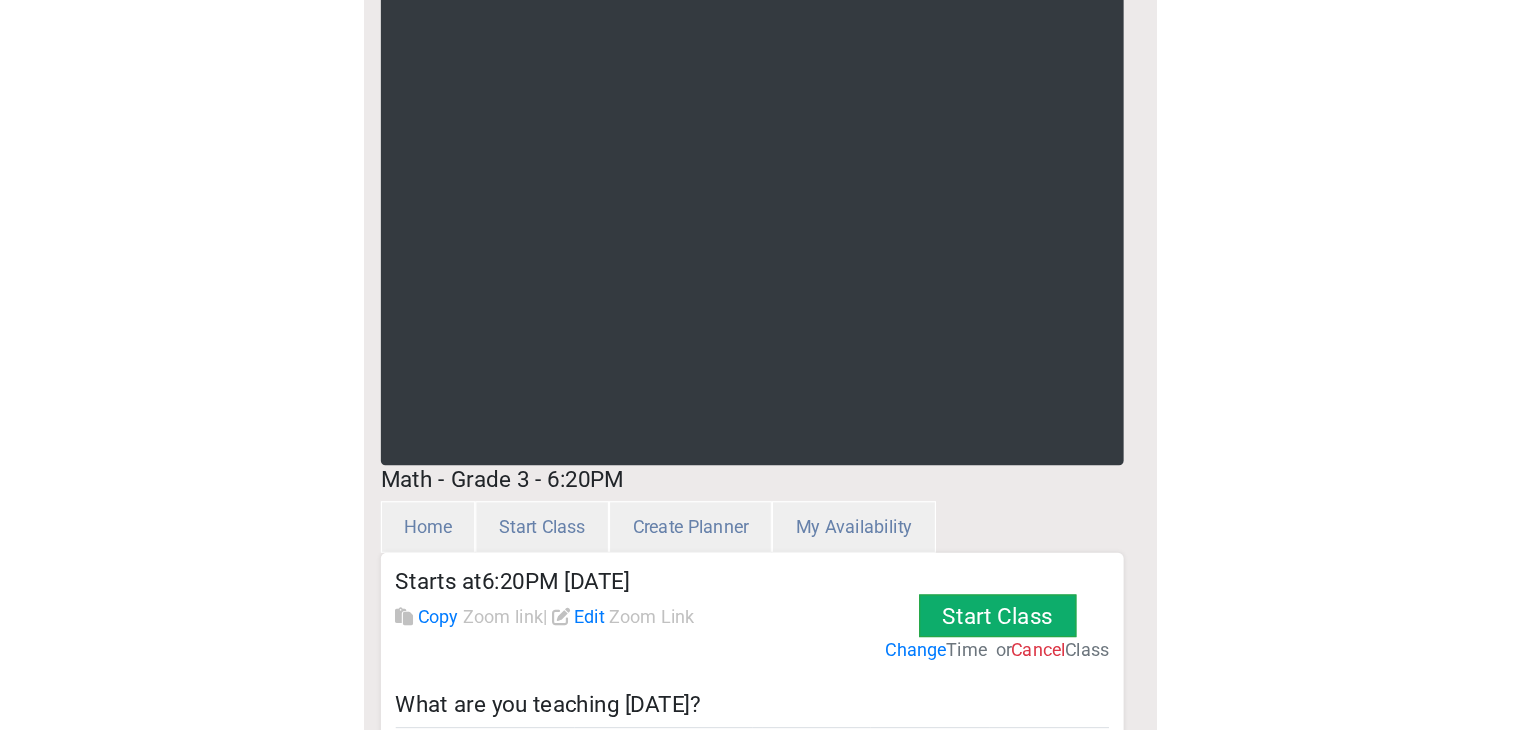 scroll, scrollTop: 1048, scrollLeft: 0, axis: vertical 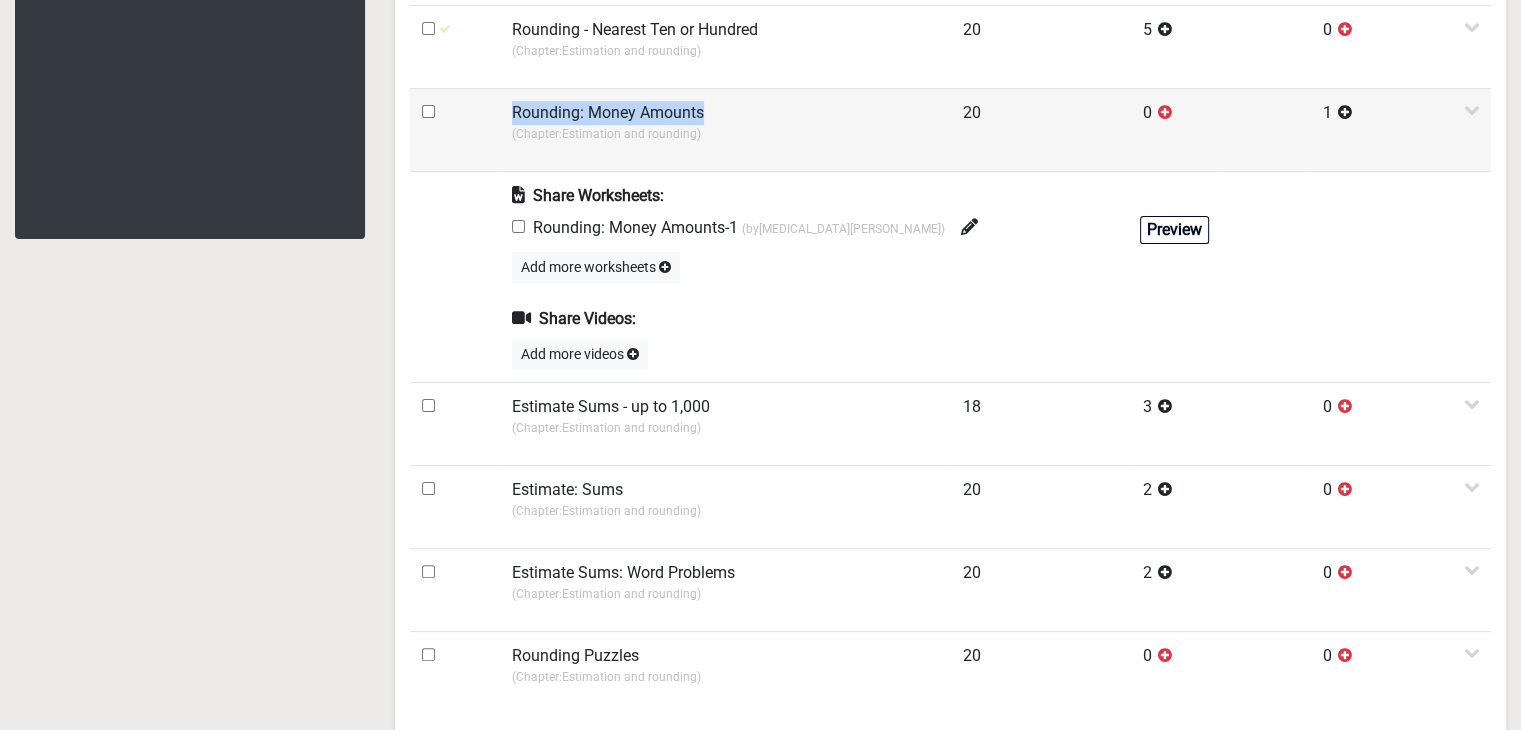 drag, startPoint x: 512, startPoint y: 109, endPoint x: 708, endPoint y: 112, distance: 196.02296 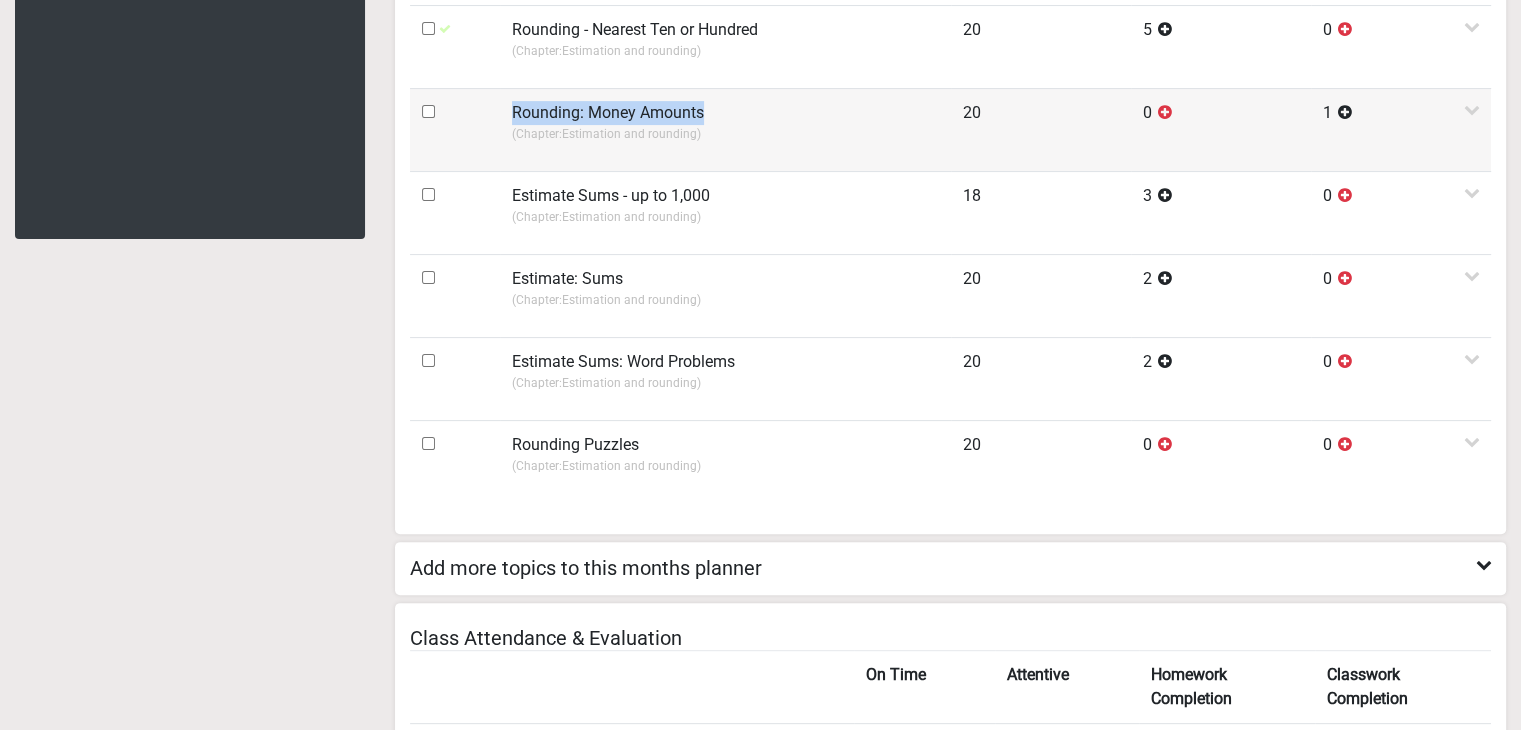 copy on "Rounding: Money Amounts" 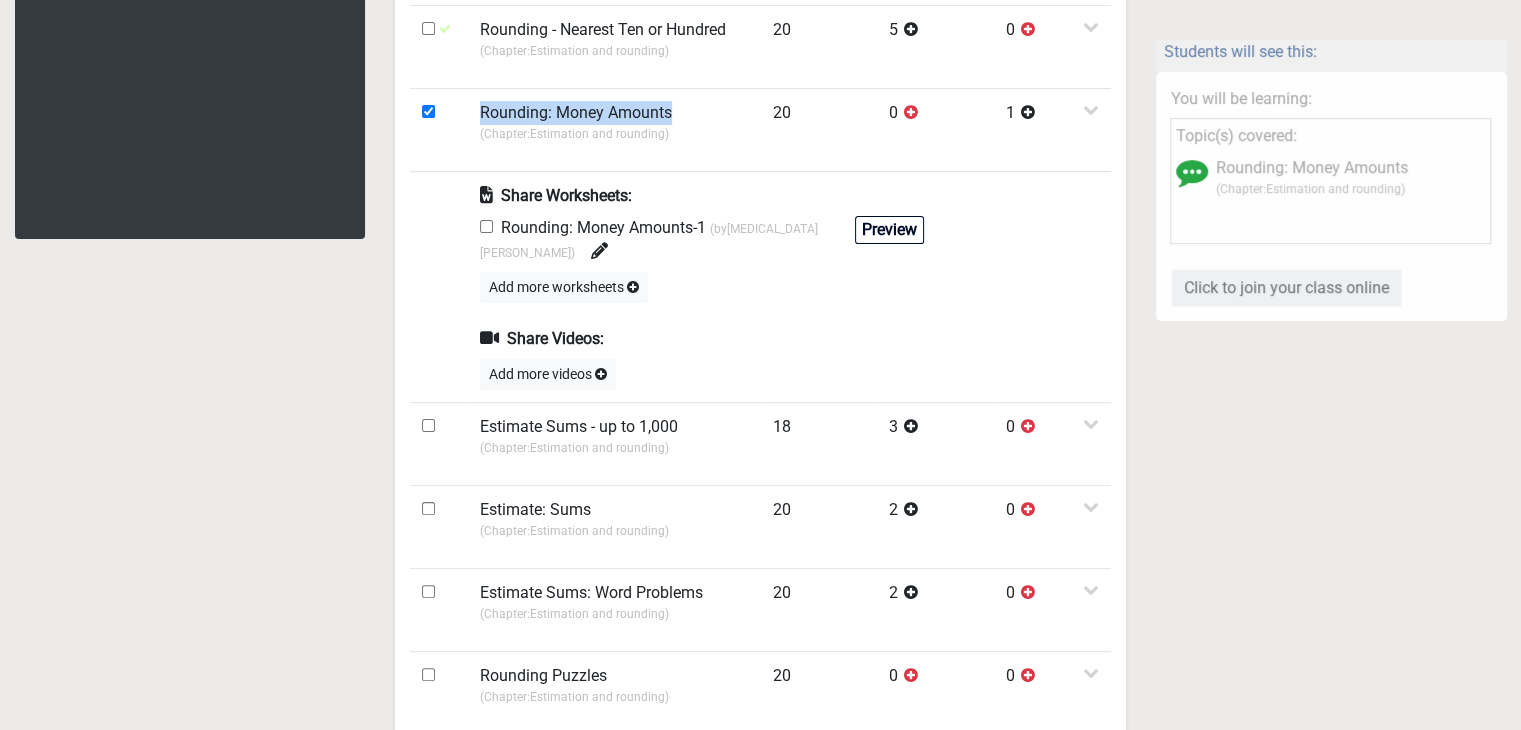 click at bounding box center [486, 226] 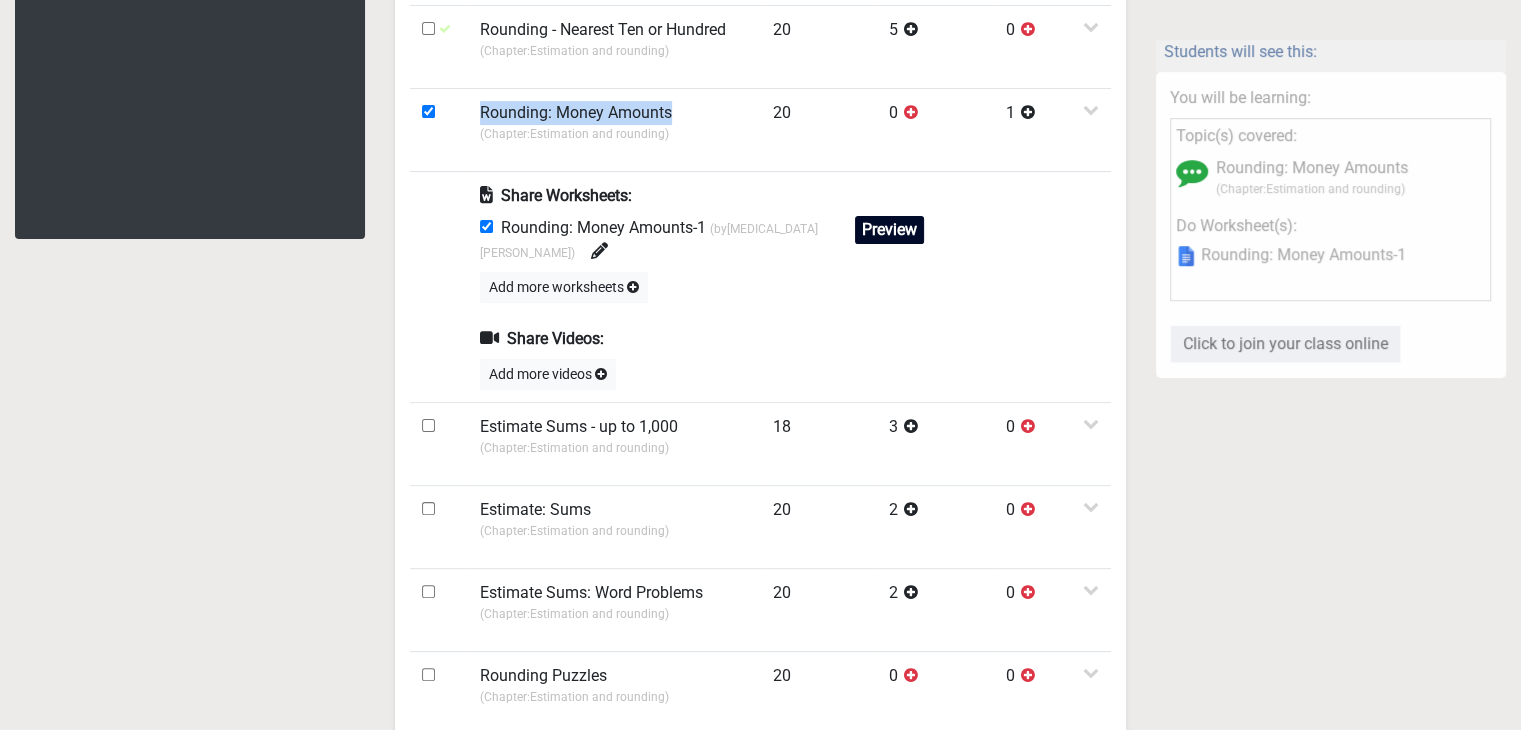 click on "Preview" at bounding box center (889, 230) 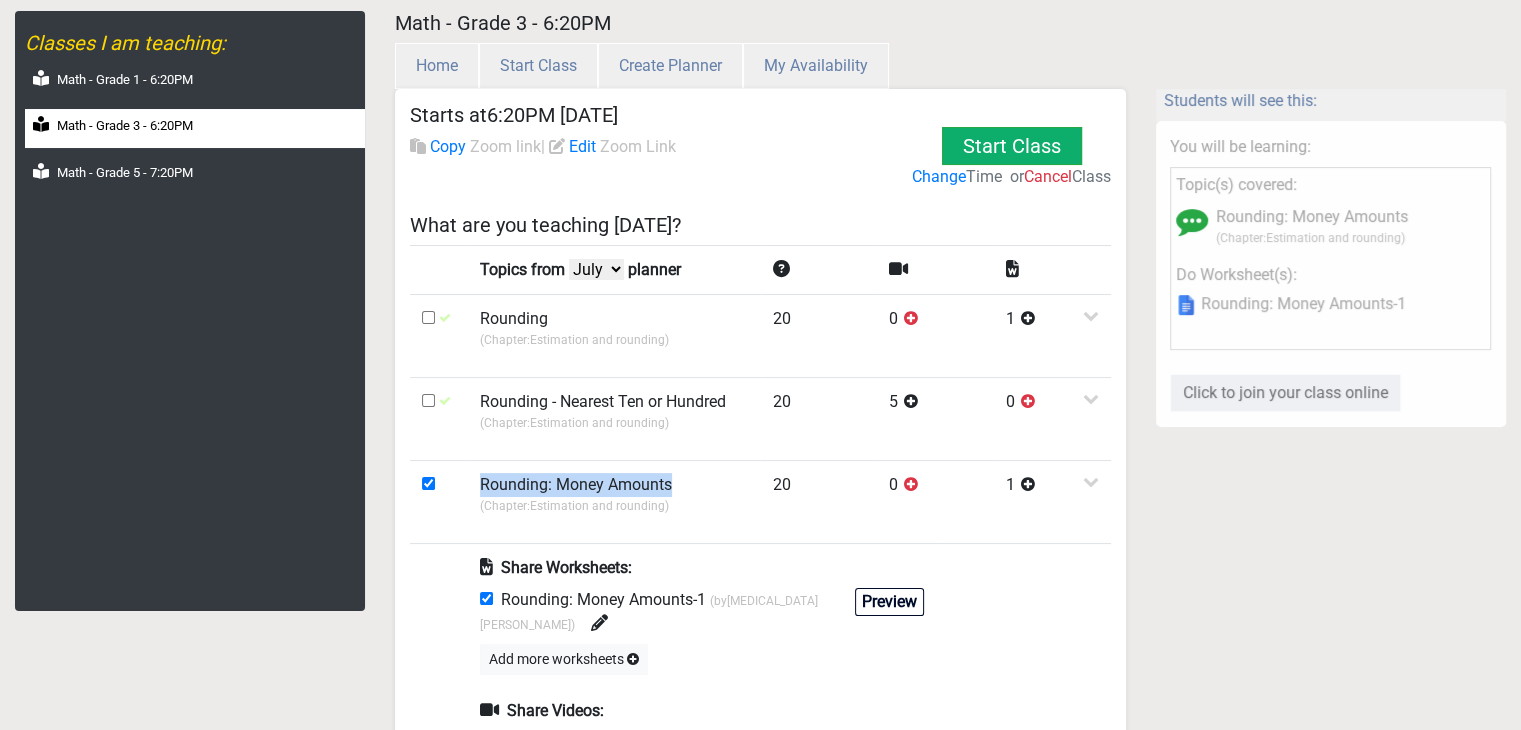 scroll, scrollTop: 48, scrollLeft: 0, axis: vertical 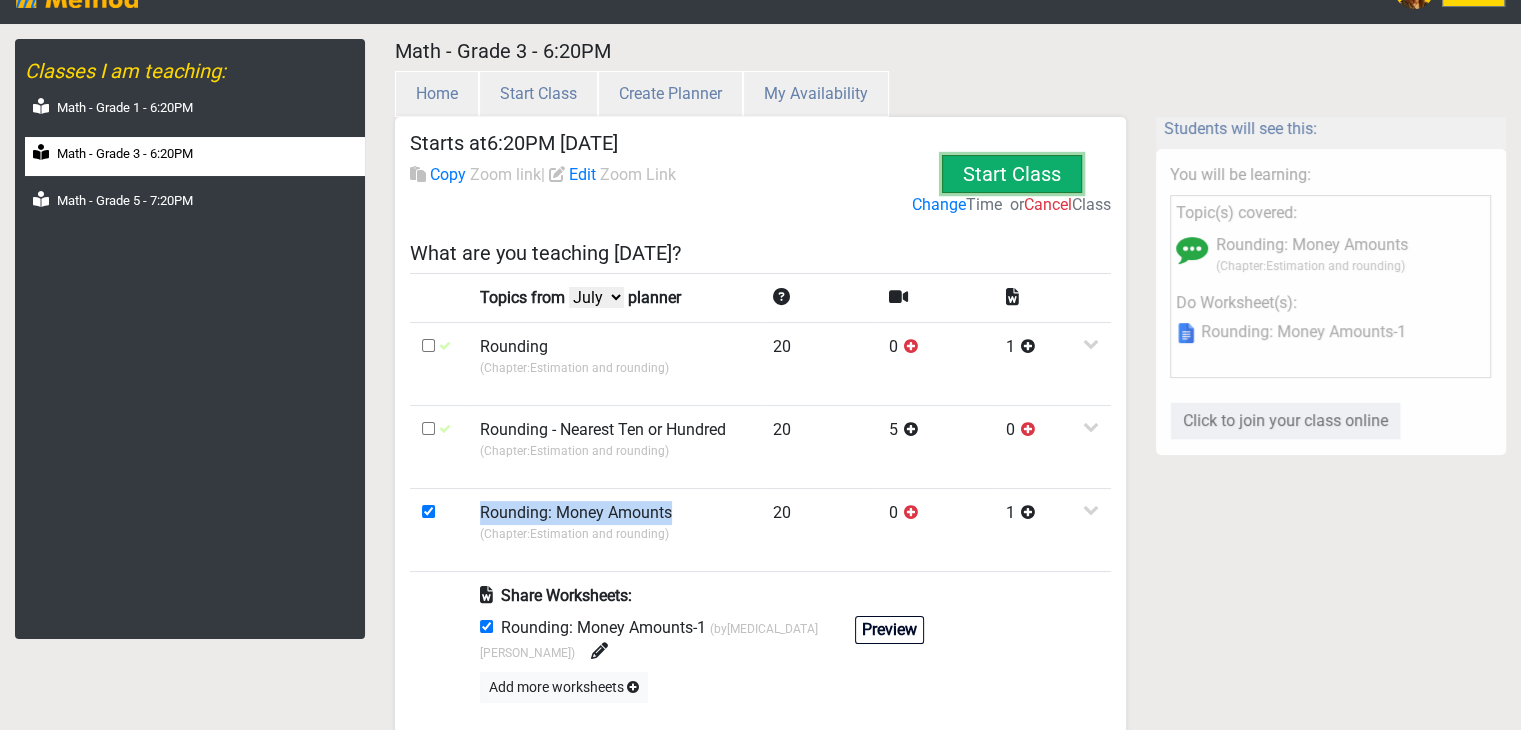 click on "Start Class" at bounding box center (1012, 174) 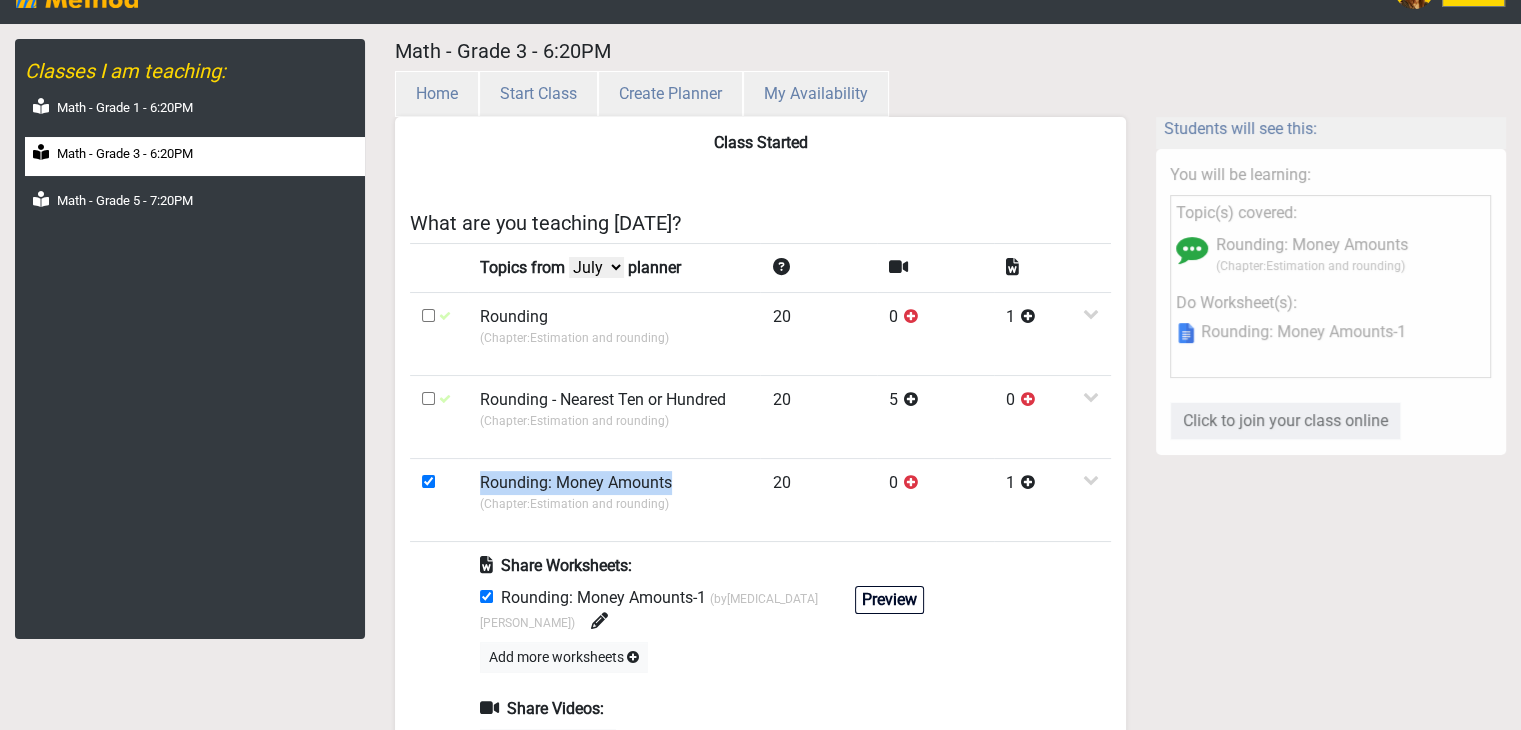 click on "Class Started What are you teaching today? Topics from   July June May April   planner     Rounding (Chapter:  Estimation and rounding ) 20 0     1      Share Worksheets: Rounding to 10   (by  Izba Nadeem ) Preview Add more worksheets   Share Videos: Add more videos       Rounding - Nearest Ten or Hundred (Chapter:  Estimation and rounding ) 20 5     0      Share Worksheets: Add more worksheets   Share Videos: Introduction to rounding off    Preview    Preview Rounding off to the nearest 100     Preview Introduction to rounding off to the nearest 10    Preview    Preview Add more videos       Rounding: Money Amounts (Chapter:  Estimation and rounding ) 20 0     1      Share Worksheets: Rounding: Money Amounts-1   (by  Izba Nadeem ) Preview Add more worksheets   Share Videos: Add more videos       Estimate Sums - up to 1,000 (Chapter:  Estimation and rounding ) 18 3     0      Share Worksheets: Add more worksheets   Share Videos: Estimating sums upto 100's    Preview Introduction to estimation" at bounding box center (760, 626) 